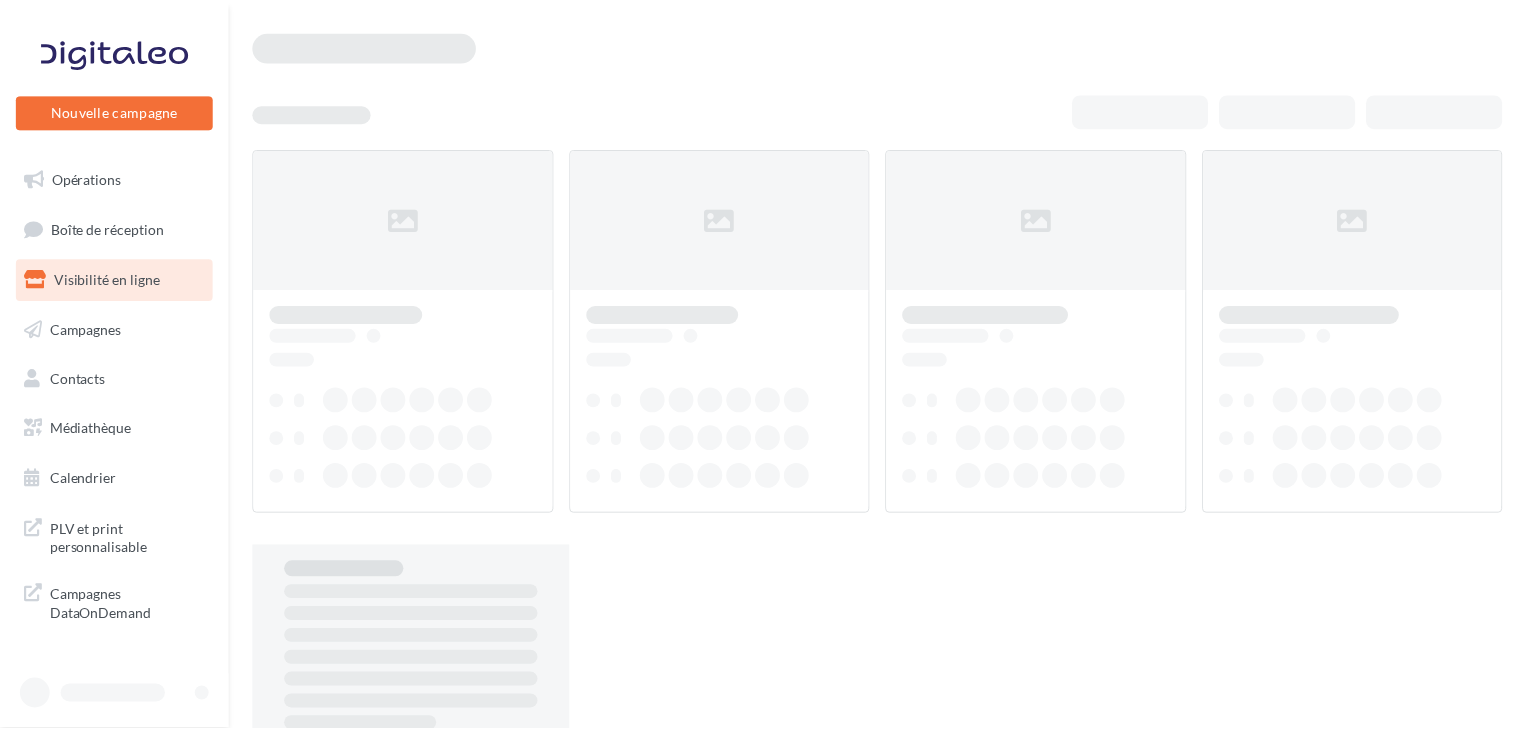 scroll, scrollTop: 0, scrollLeft: 0, axis: both 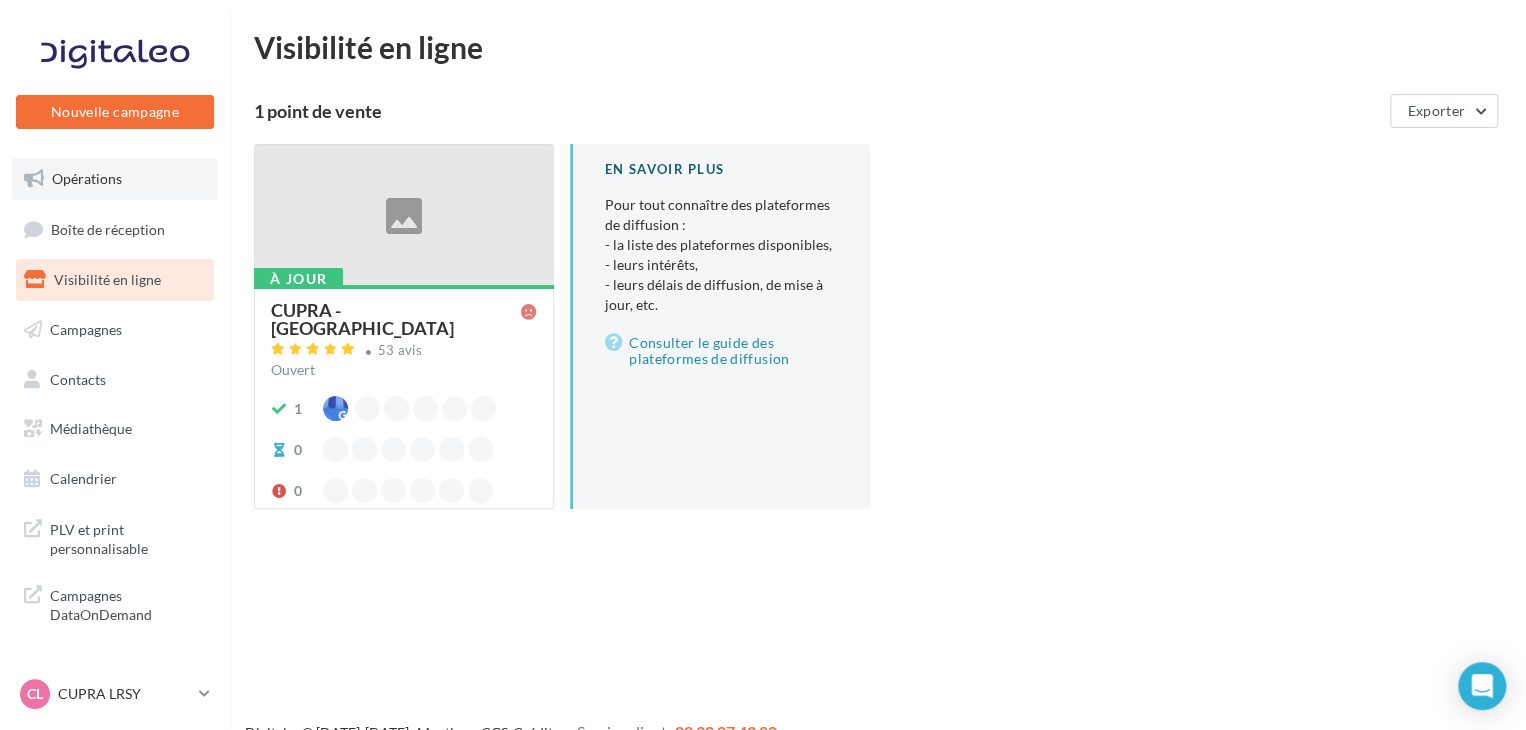 click on "Opérations" at bounding box center [115, 179] 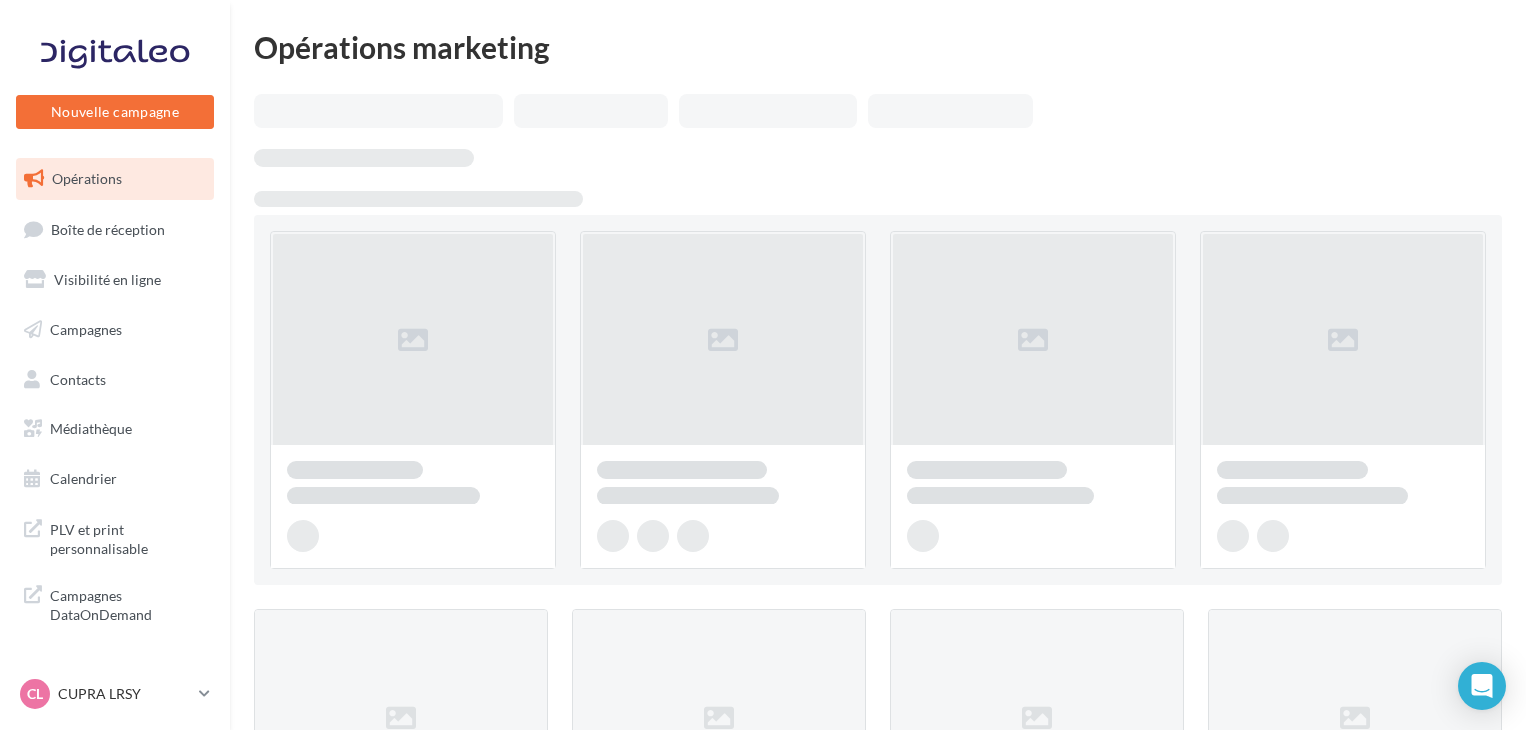 scroll, scrollTop: 0, scrollLeft: 0, axis: both 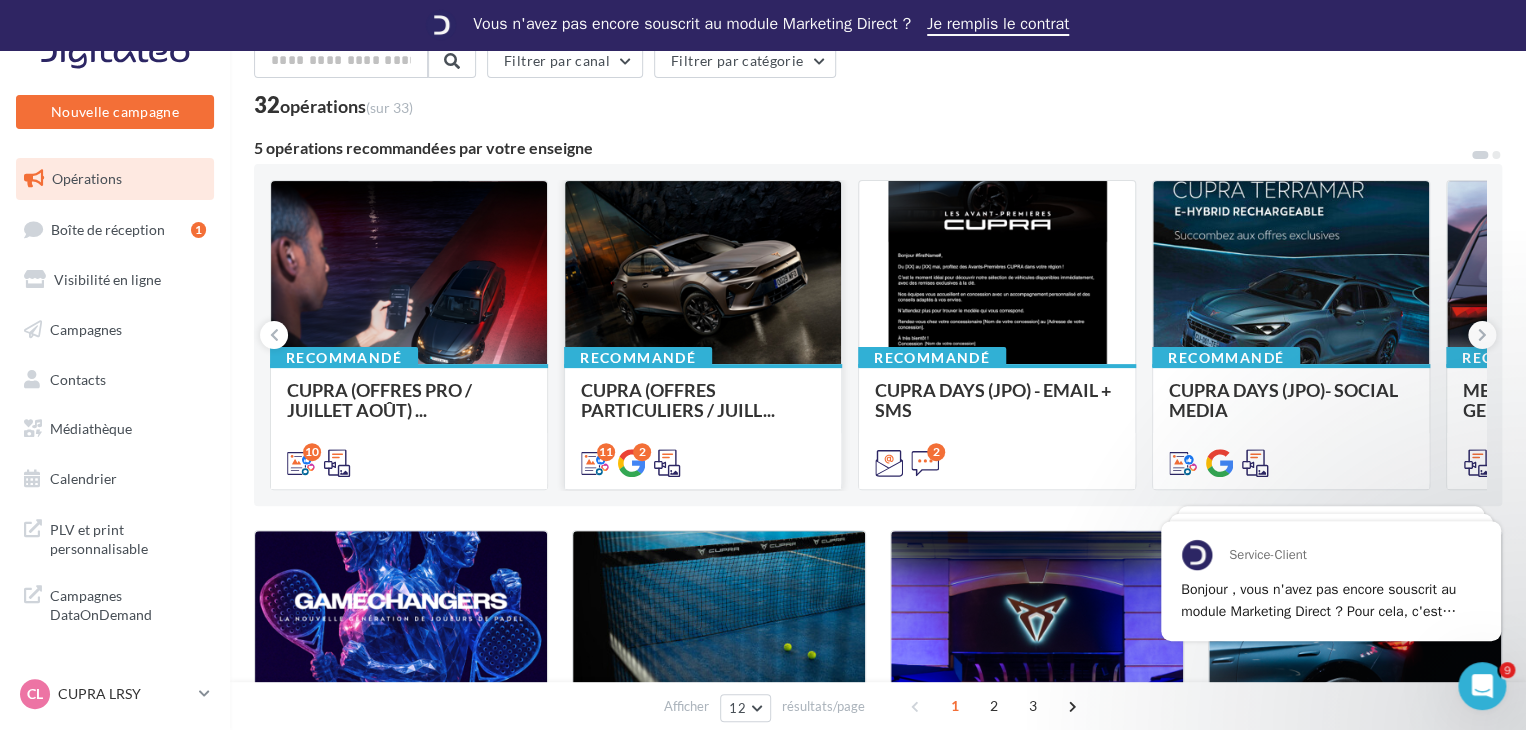 click on "CUPRA (OFFRES PARTICULIERS / JUILL..." at bounding box center (703, 425) 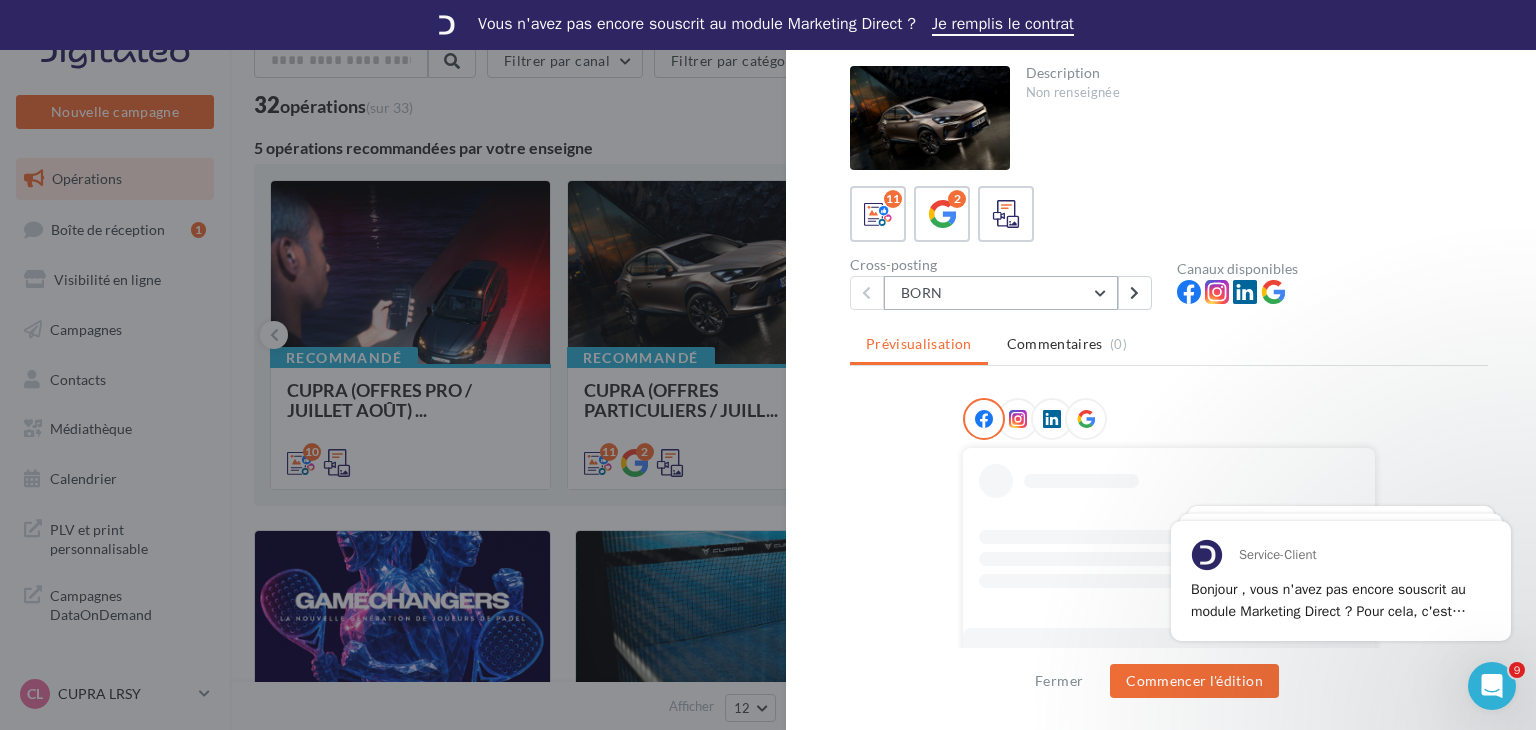 click on "BORN" at bounding box center (1001, 293) 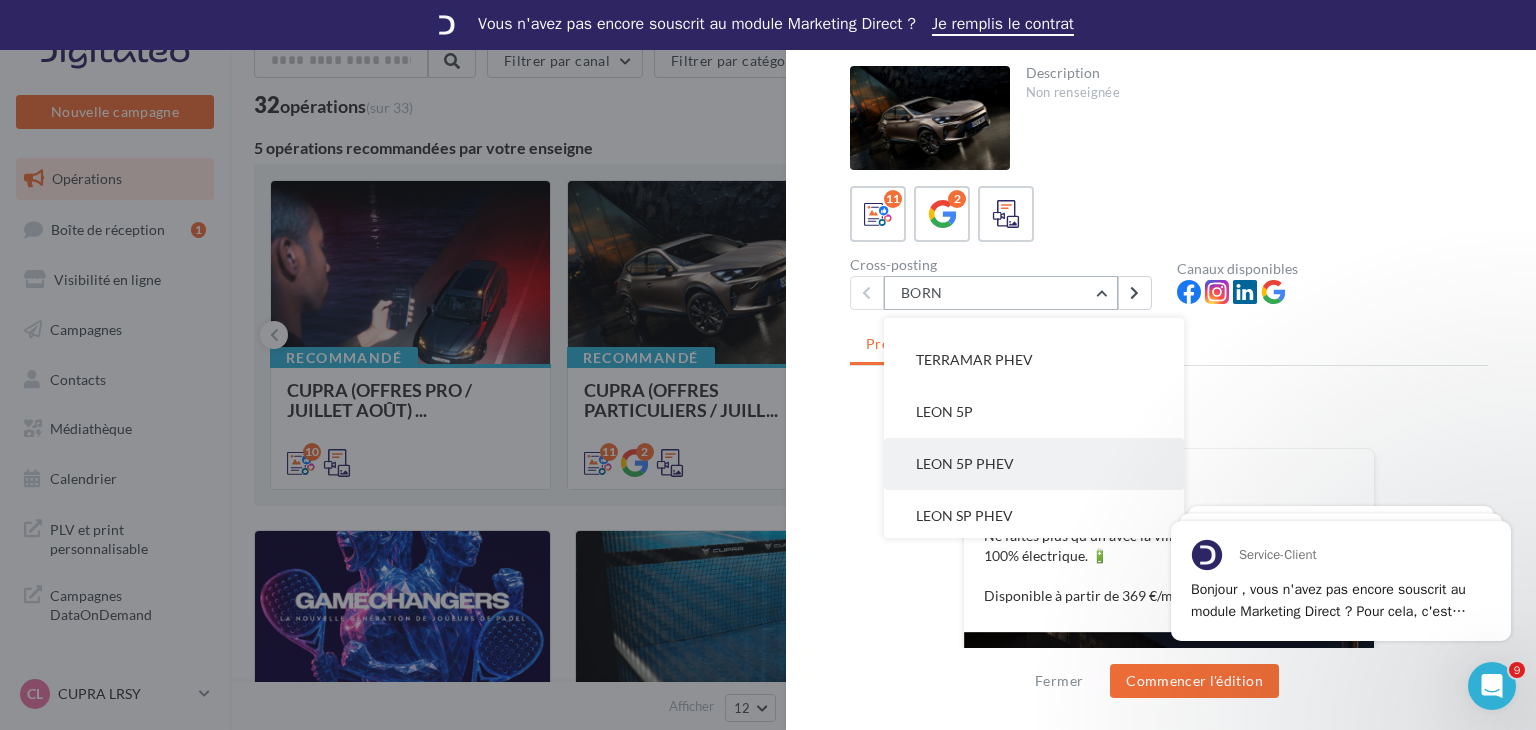 scroll, scrollTop: 352, scrollLeft: 0, axis: vertical 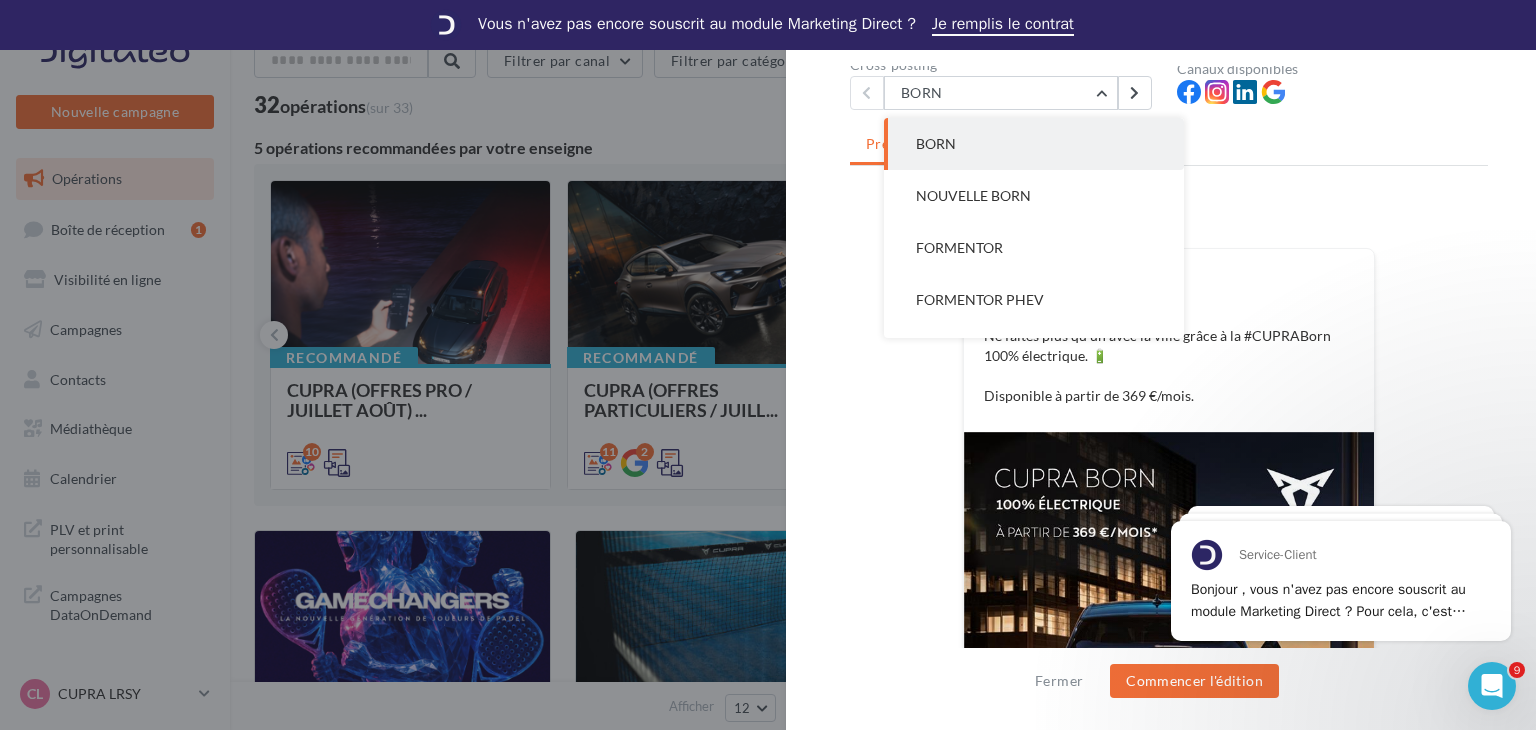 click on "Ne faites plus qu’un avec la ville grâce à la #CUPRABorn 100% électrique. 🔋 Disponible à partir de 369 €/mois." at bounding box center (1169, 366) 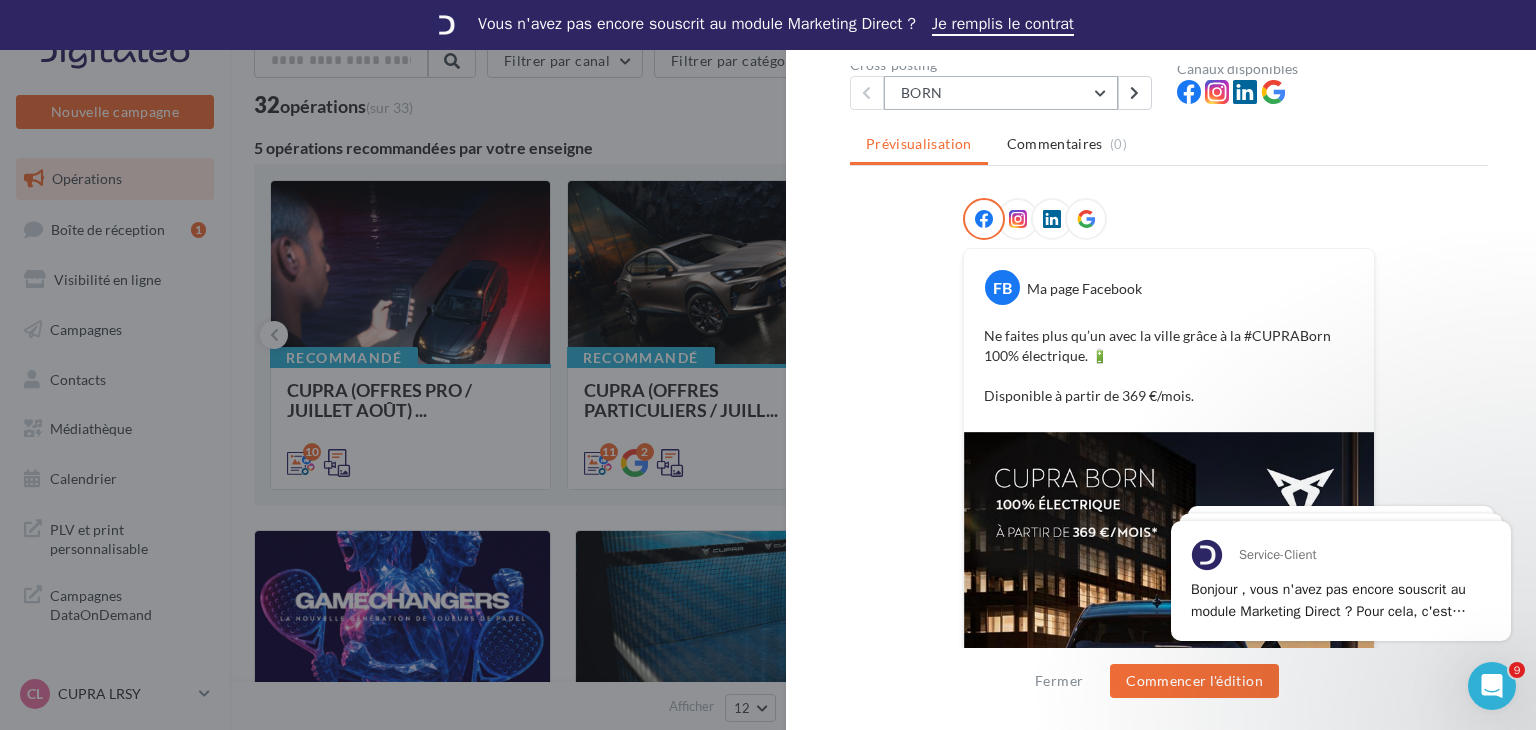 click on "BORN" at bounding box center [1001, 93] 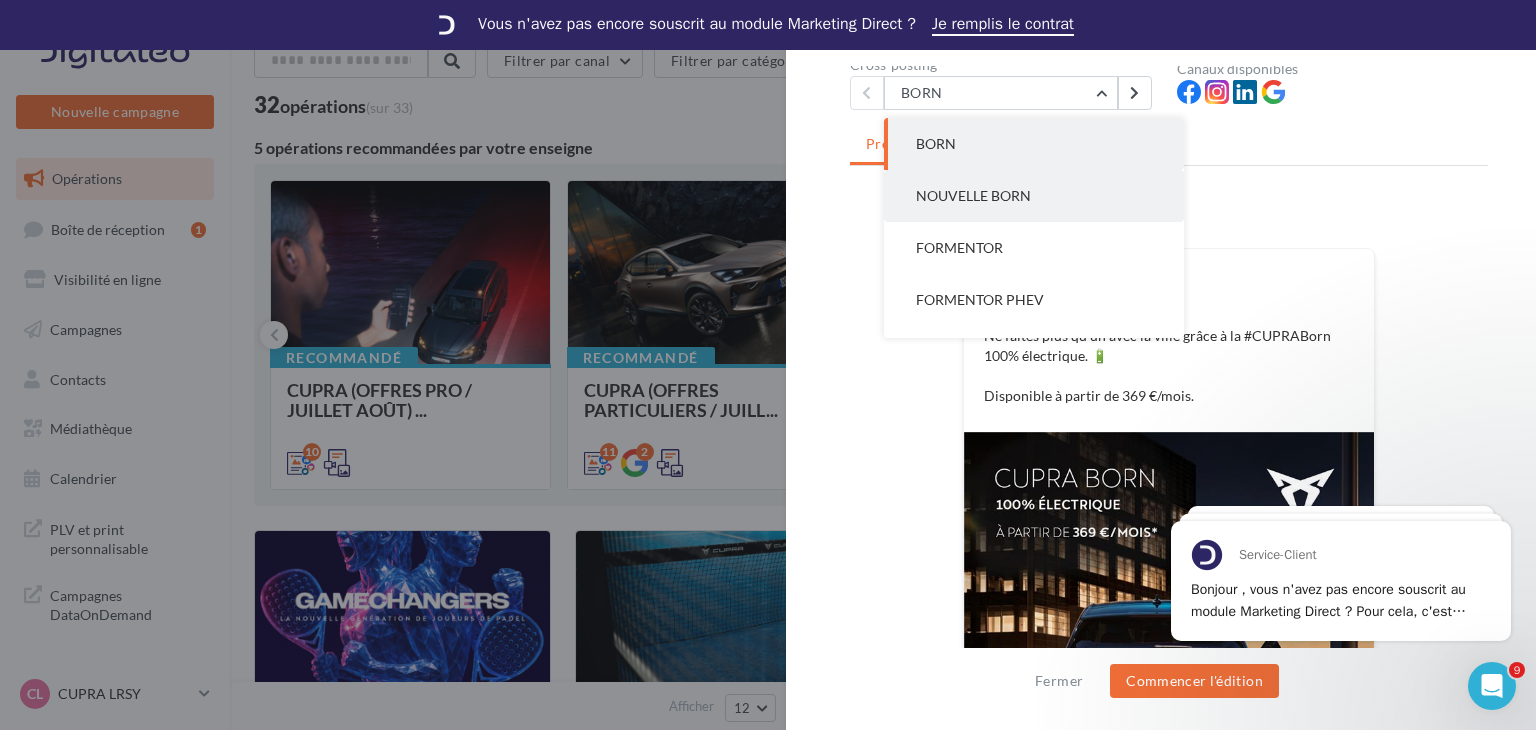 click on "NOUVELLE BORN" at bounding box center [1034, 196] 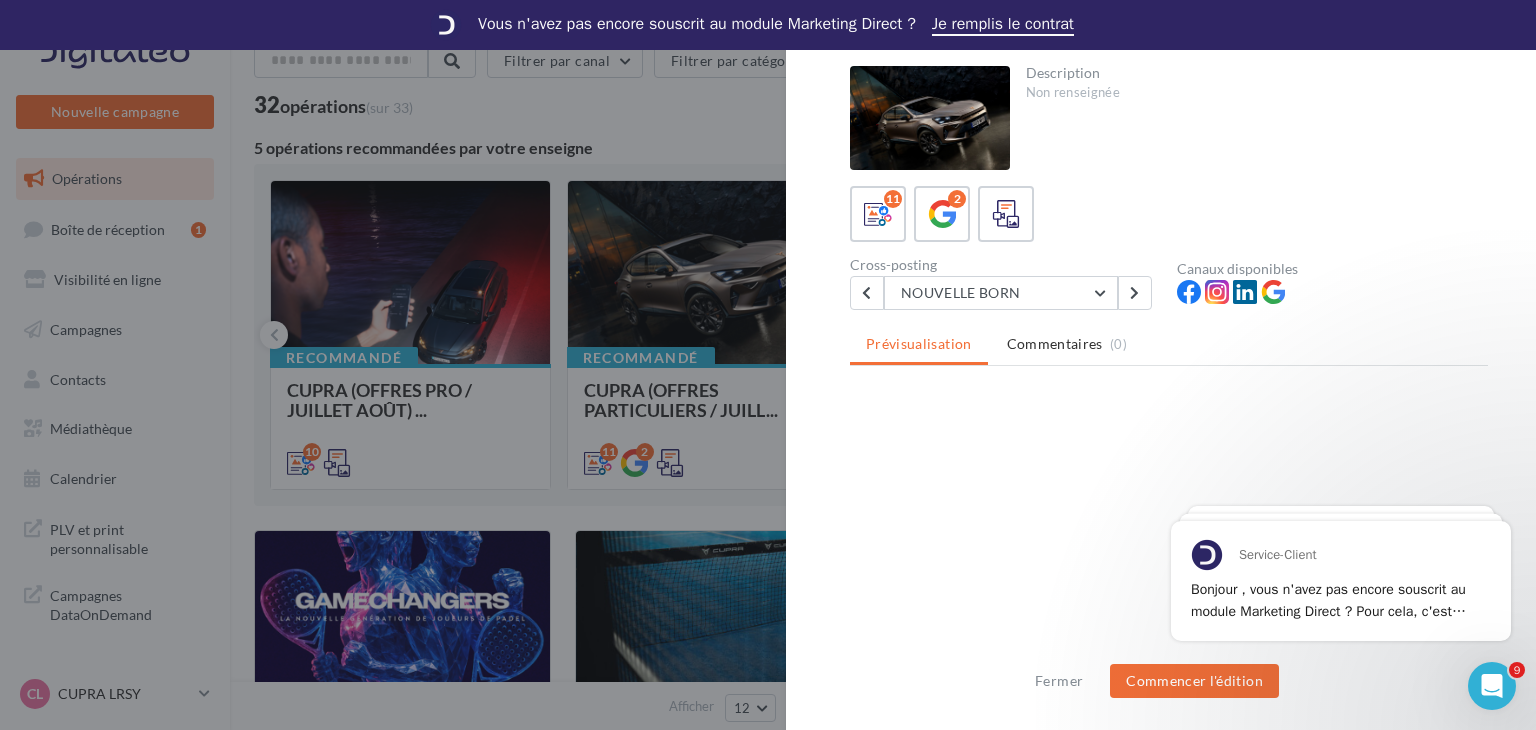 scroll, scrollTop: 0, scrollLeft: 0, axis: both 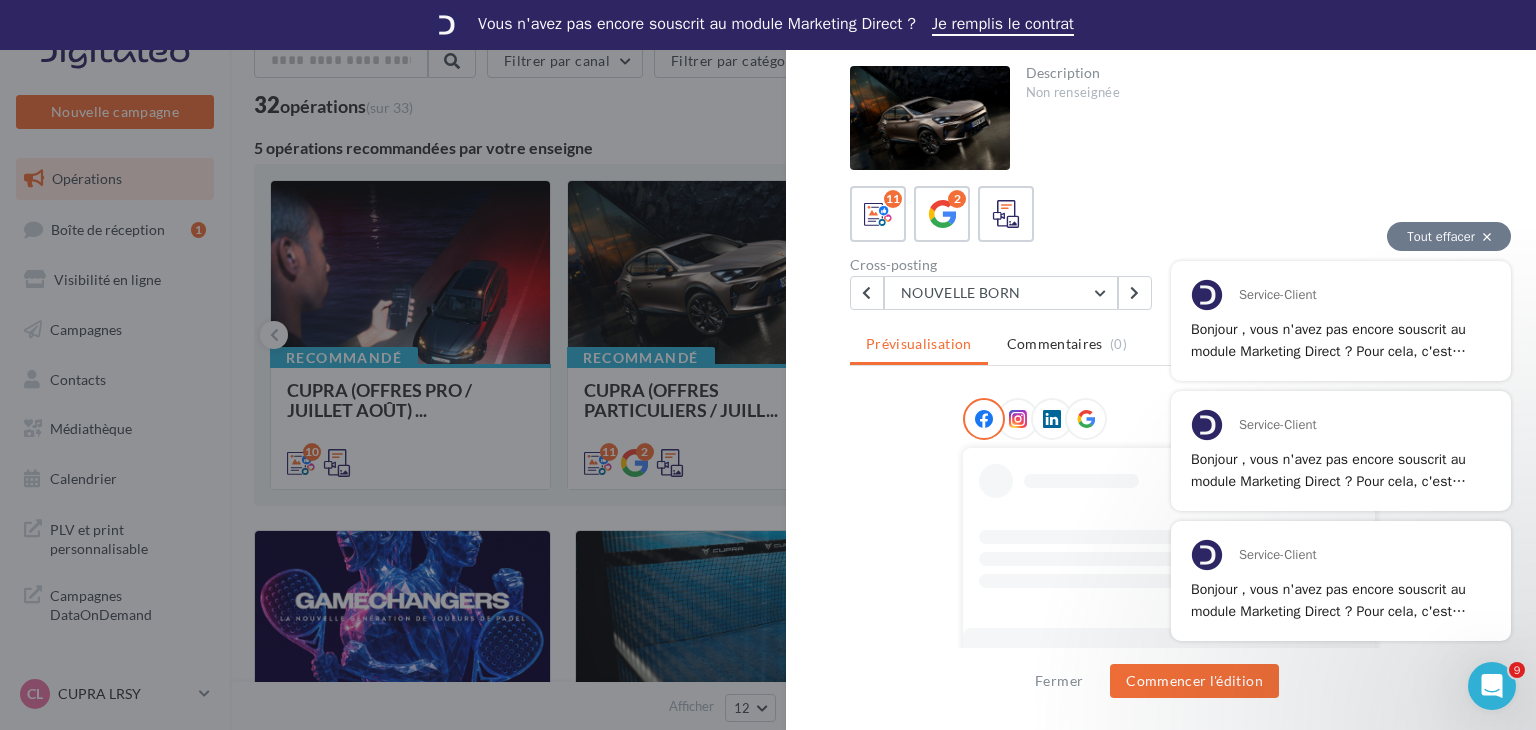 click on "Tout effacer" at bounding box center (1449, 236) 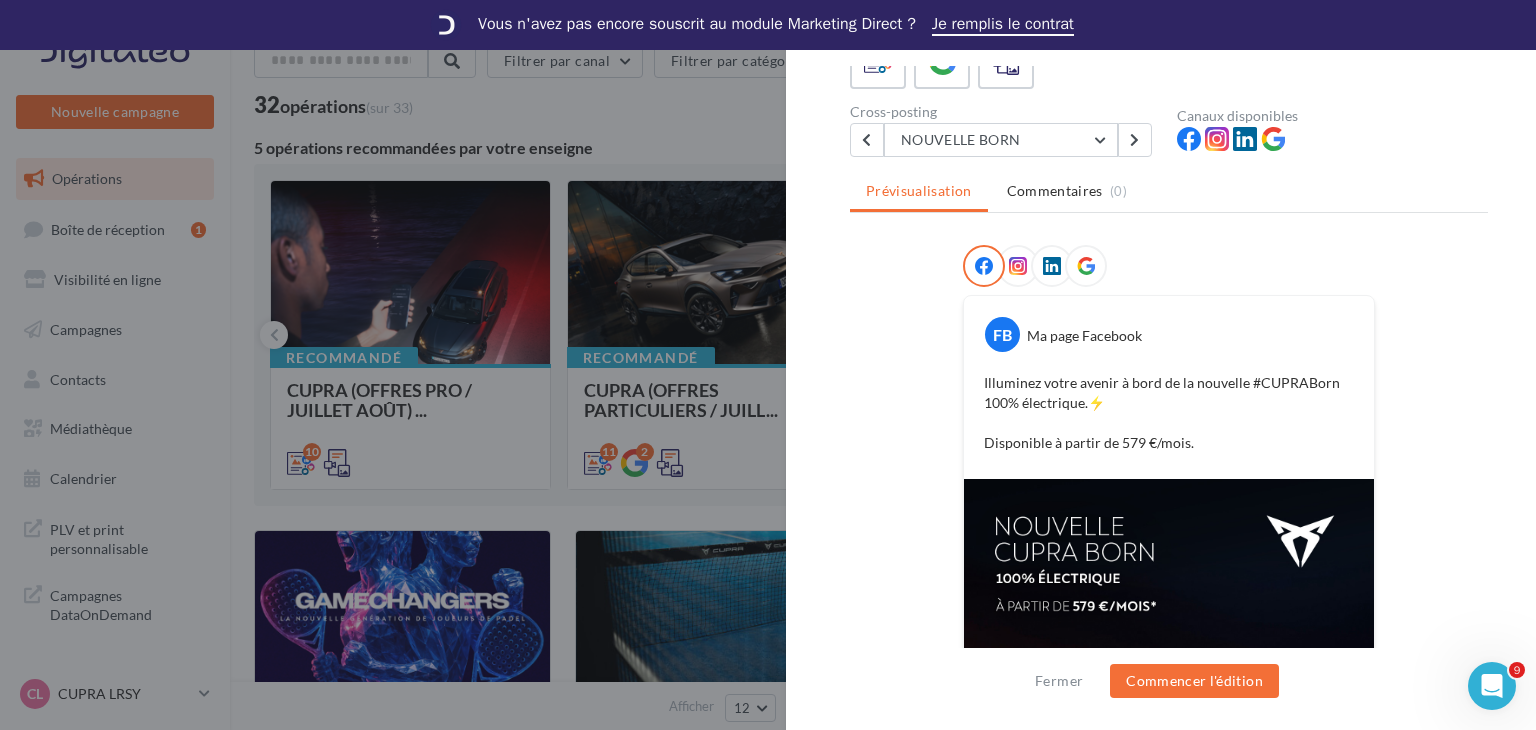 scroll, scrollTop: 3, scrollLeft: 0, axis: vertical 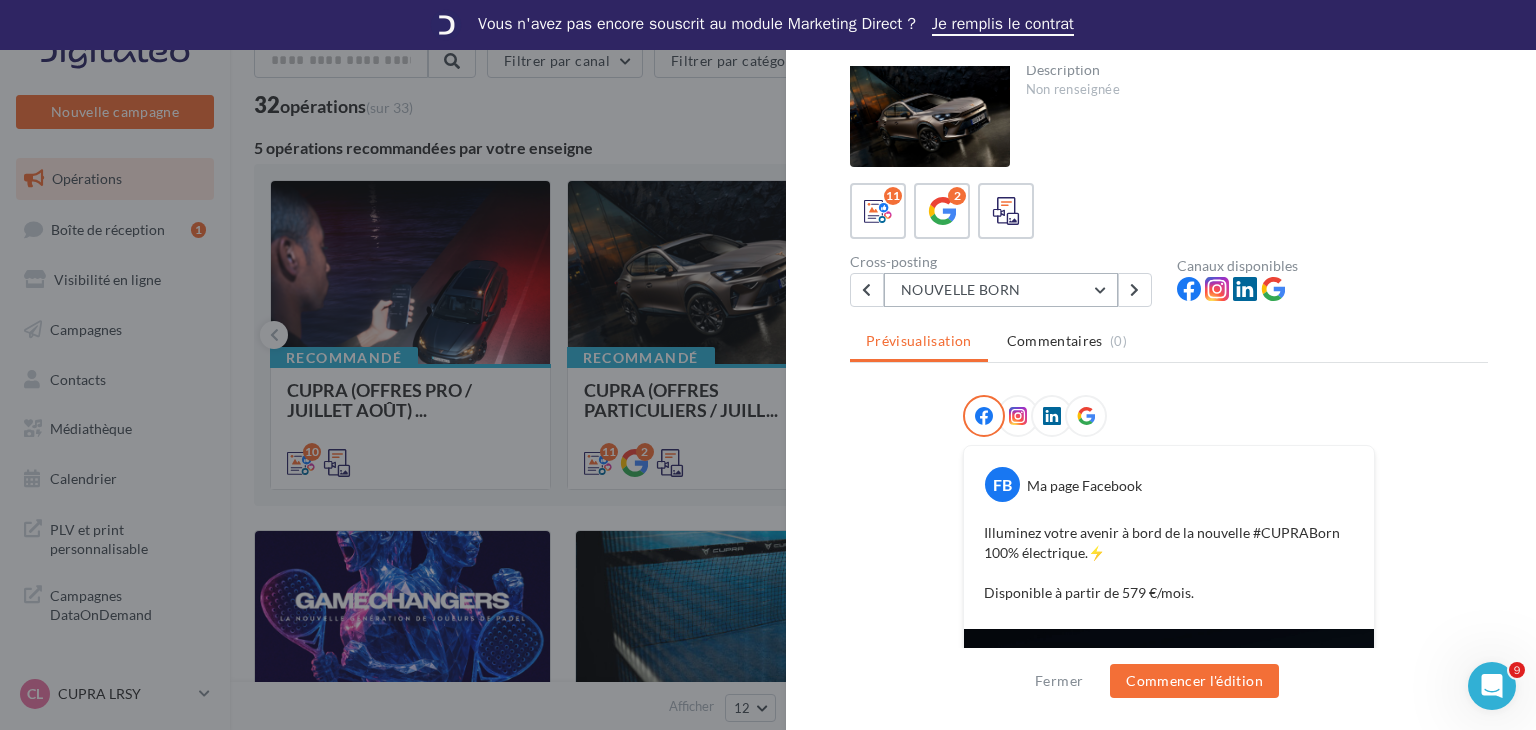 click on "NOUVELLE BORN" at bounding box center (1001, 290) 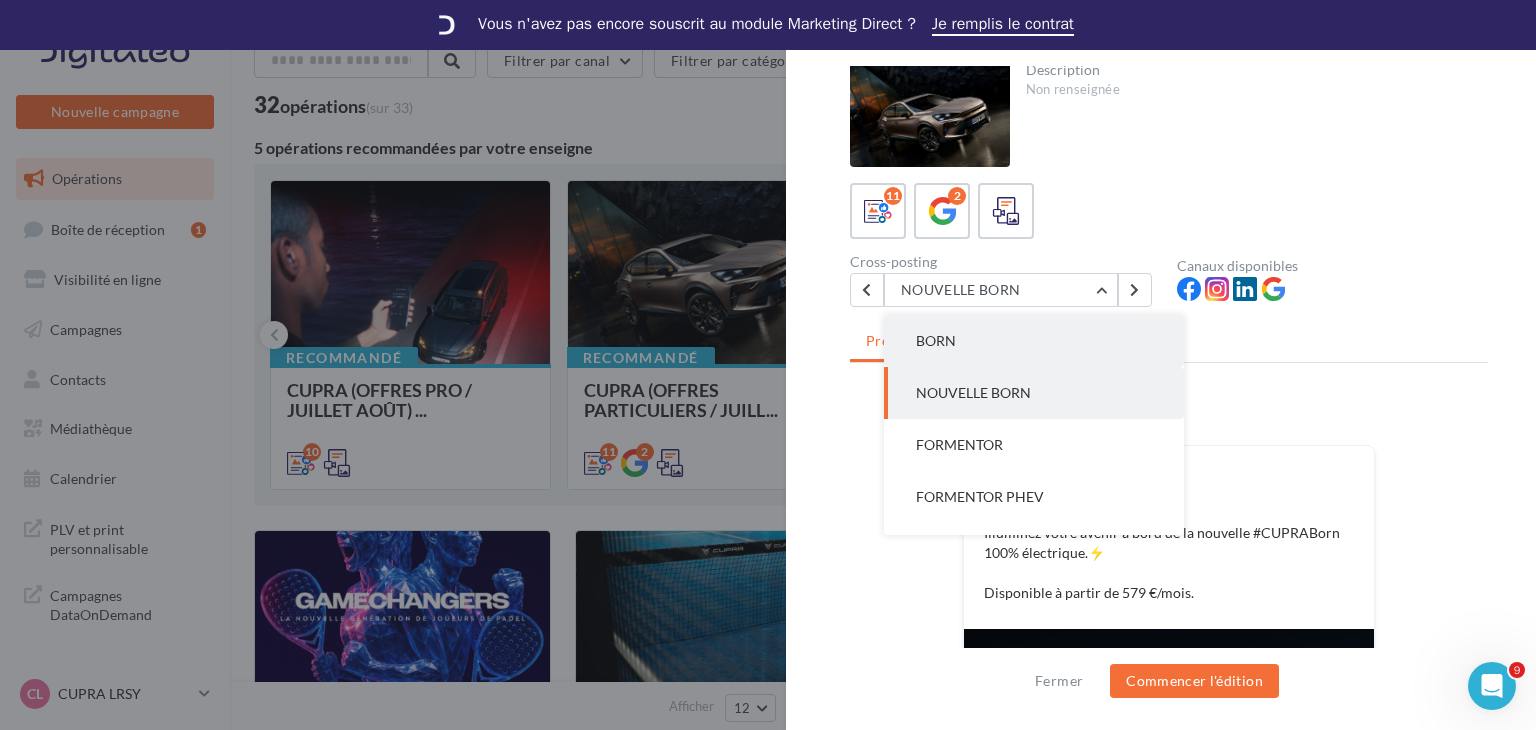 click on "BORN" at bounding box center (1034, 341) 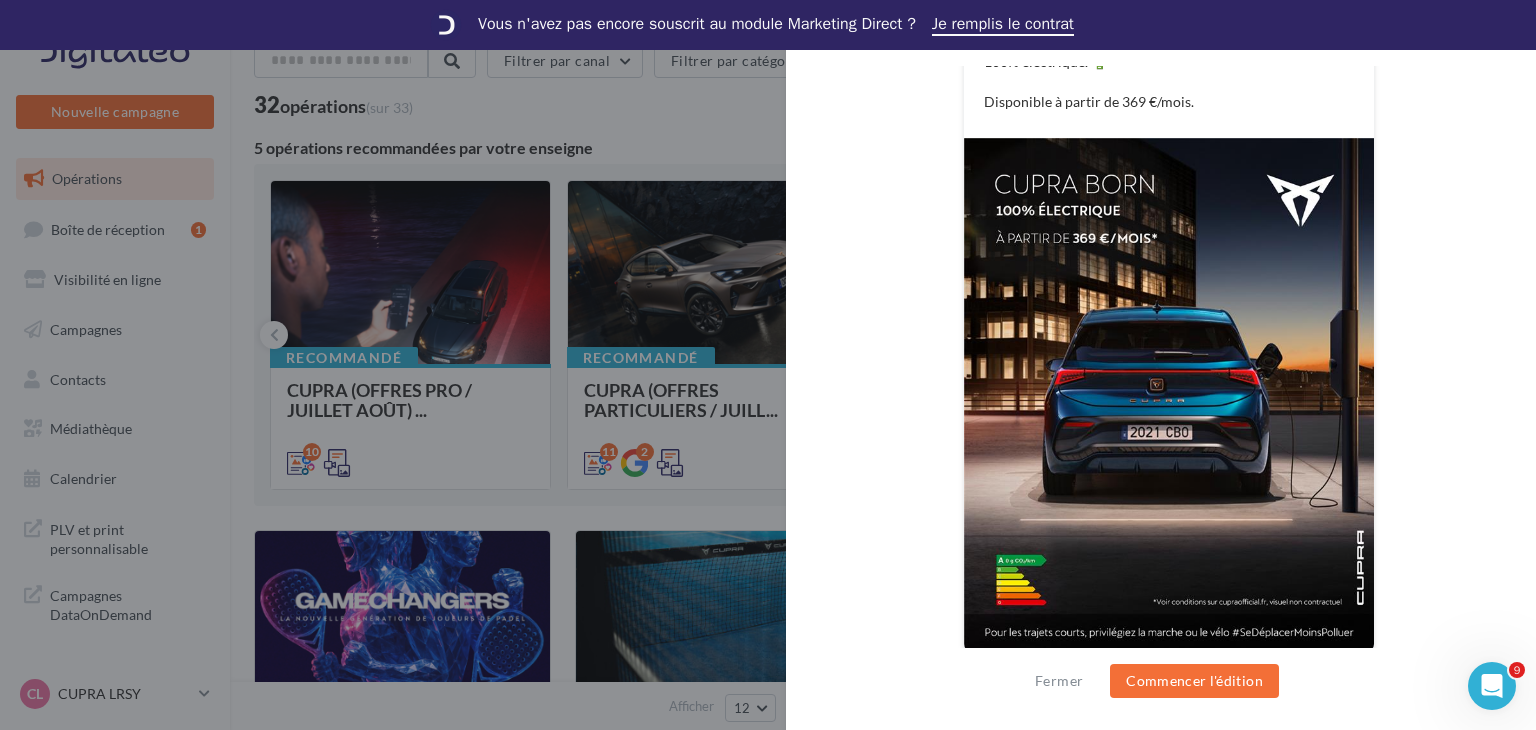 scroll, scrollTop: 503, scrollLeft: 0, axis: vertical 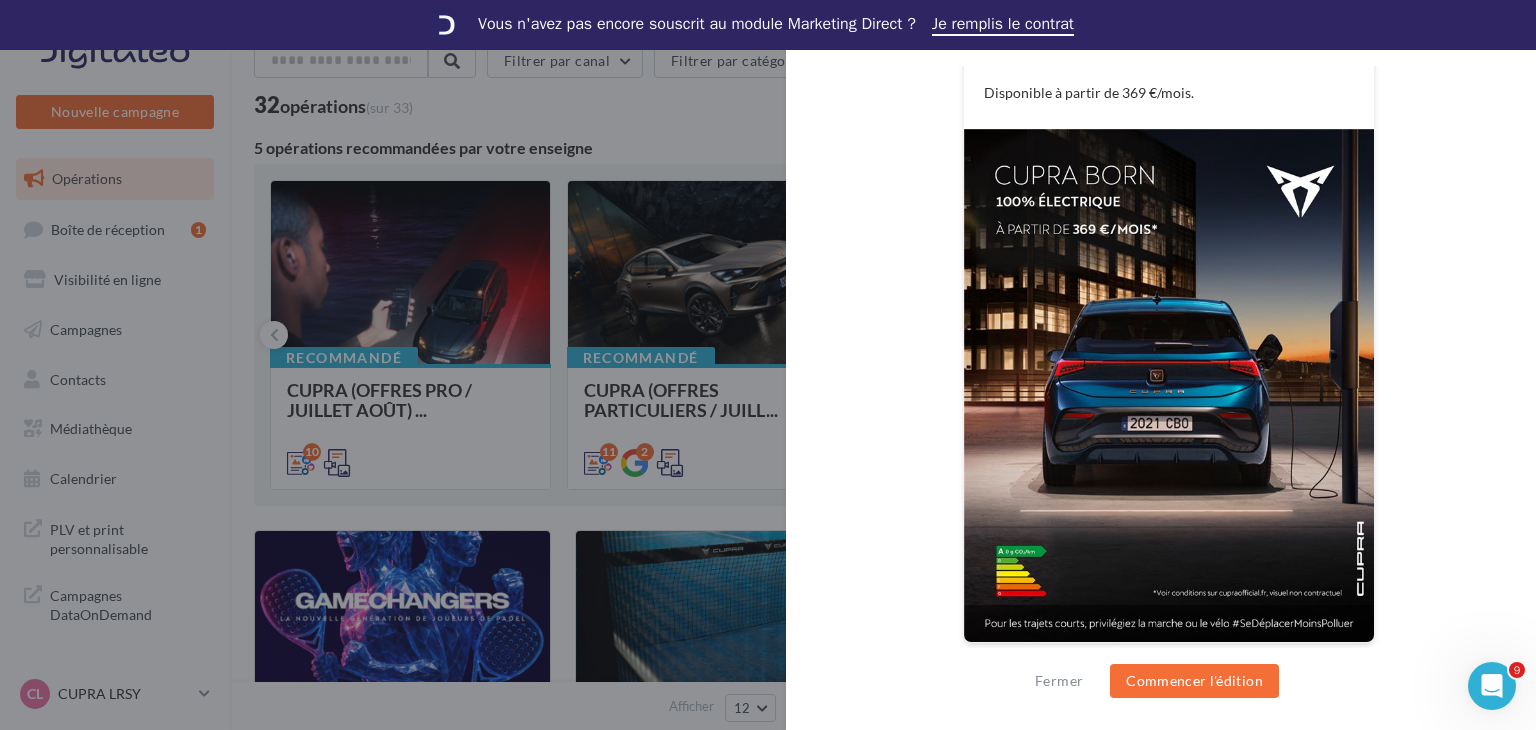 click on "FB
Ma page Facebook
Ne faites plus qu’un avec la ville grâce à la #CUPRABorn 100% électrique. 🔋 Disponible à partir de 369 €/mois.
La prévisualisation est non-contractuelle" at bounding box center [1169, 281] 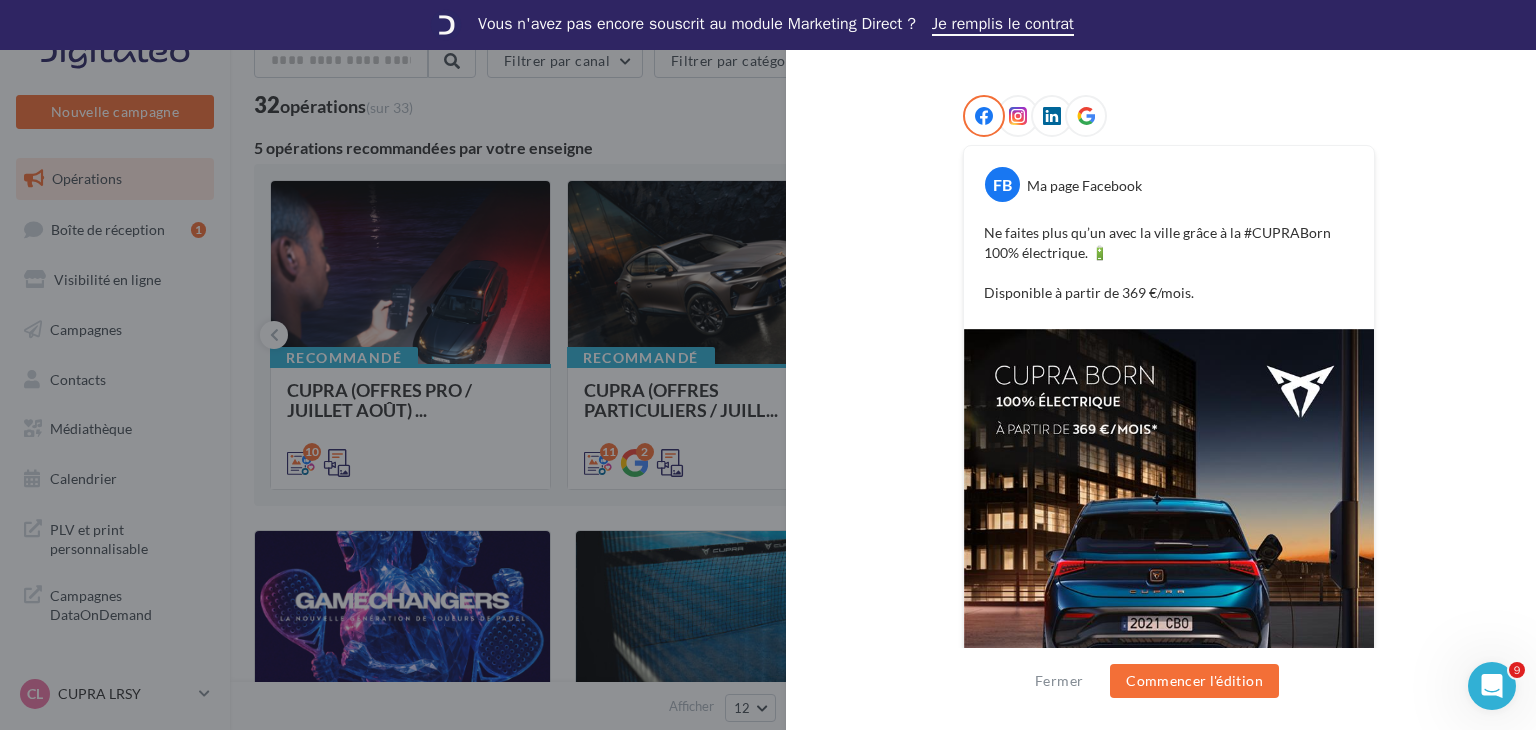scroll, scrollTop: 203, scrollLeft: 0, axis: vertical 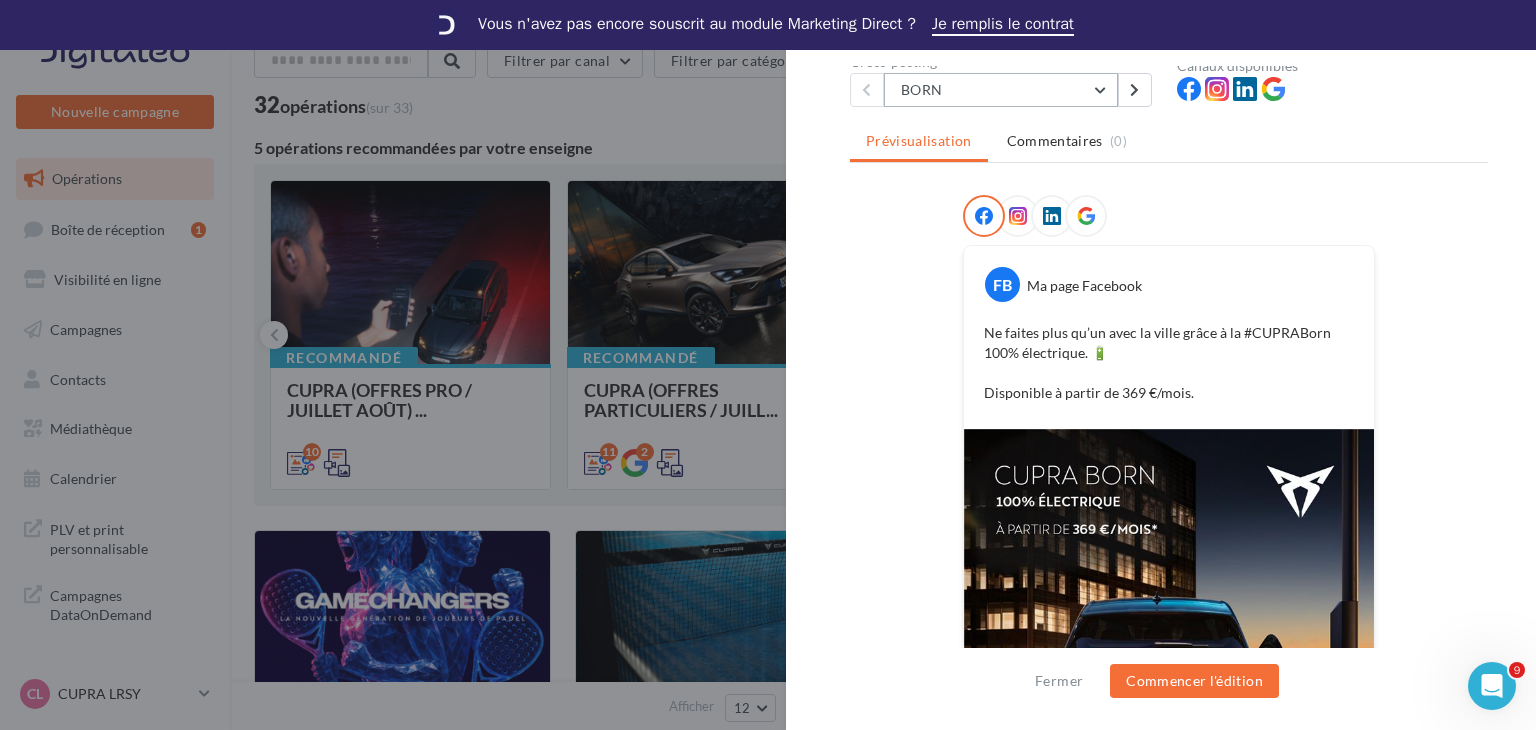 click on "BORN" at bounding box center [1001, 90] 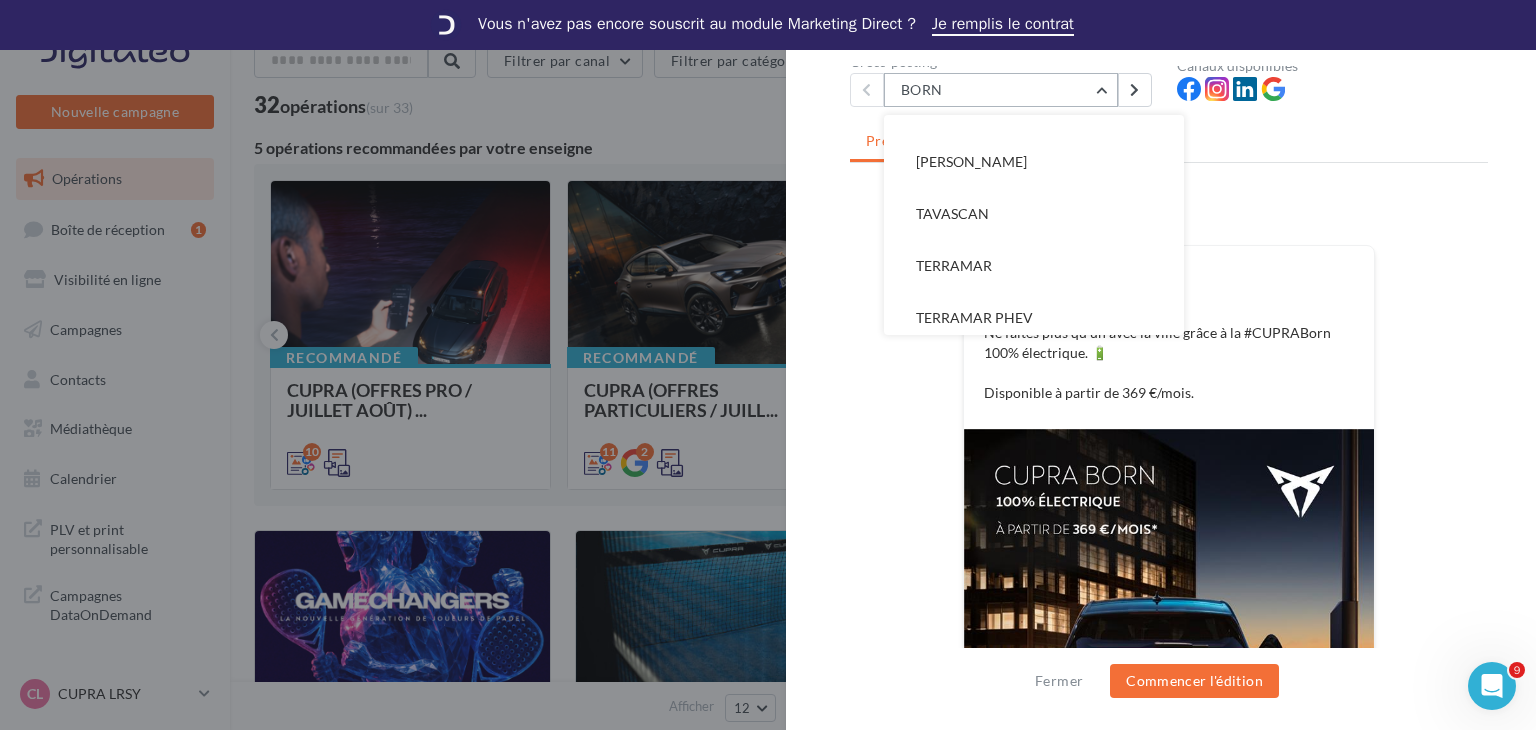 scroll, scrollTop: 200, scrollLeft: 0, axis: vertical 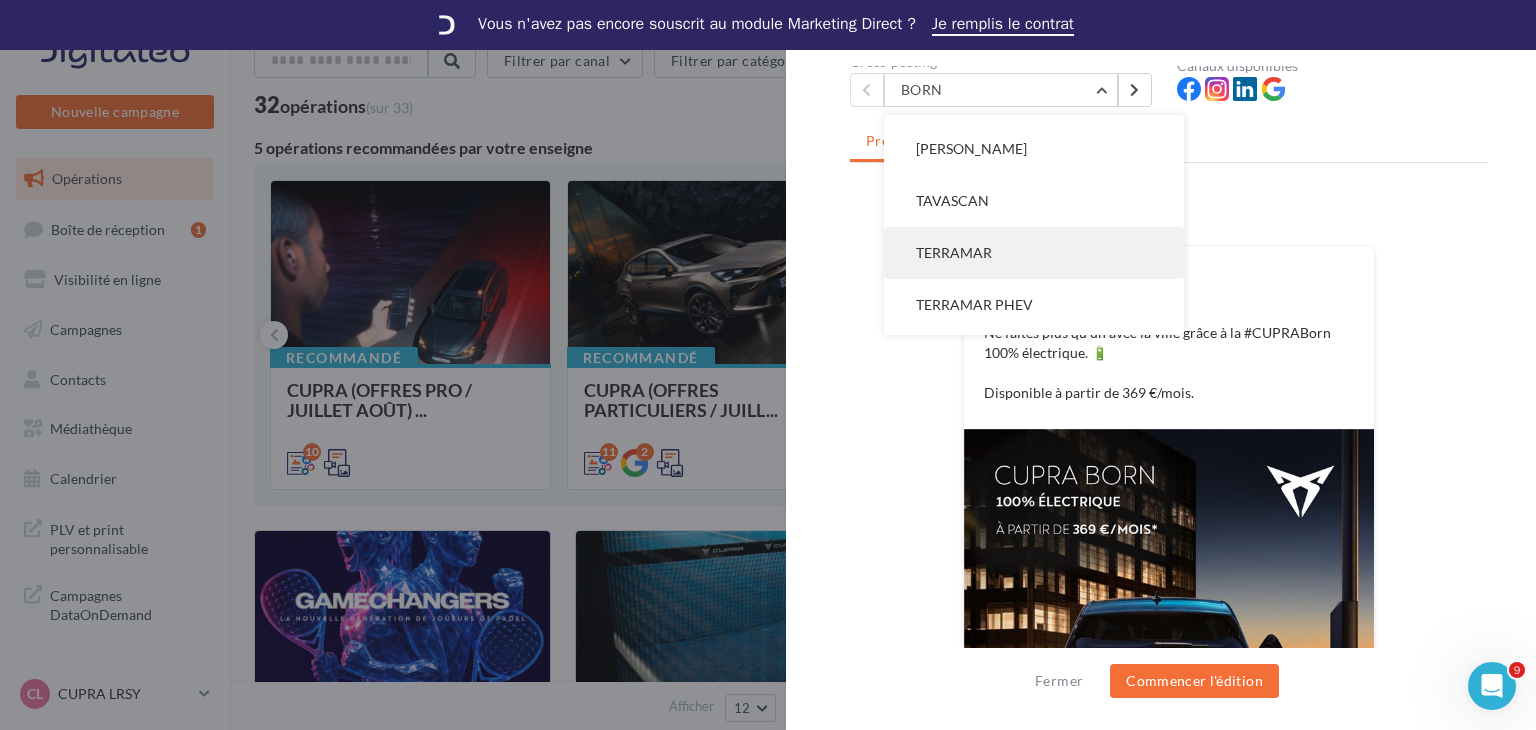 click on "TERRAMAR" at bounding box center [1034, 253] 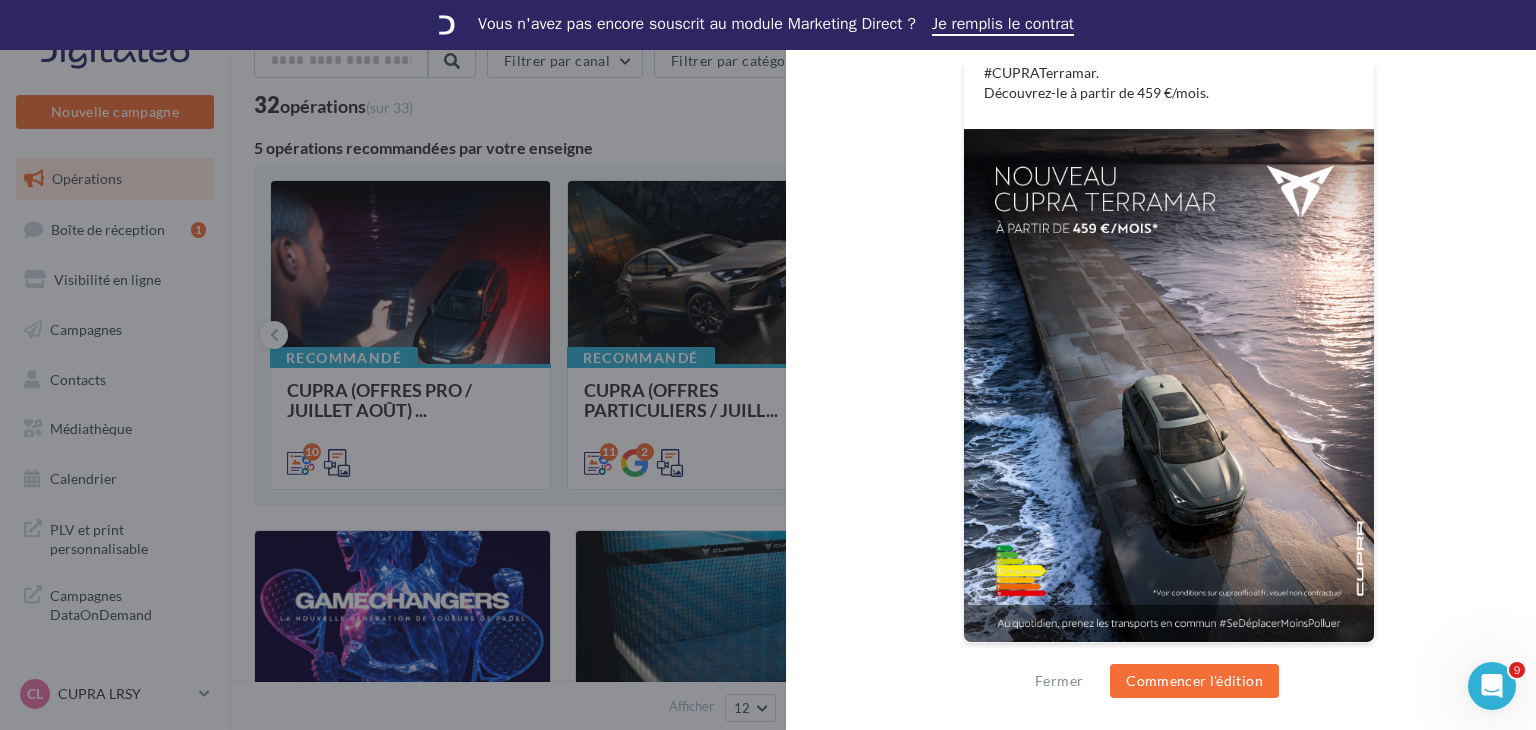 scroll, scrollTop: 403, scrollLeft: 0, axis: vertical 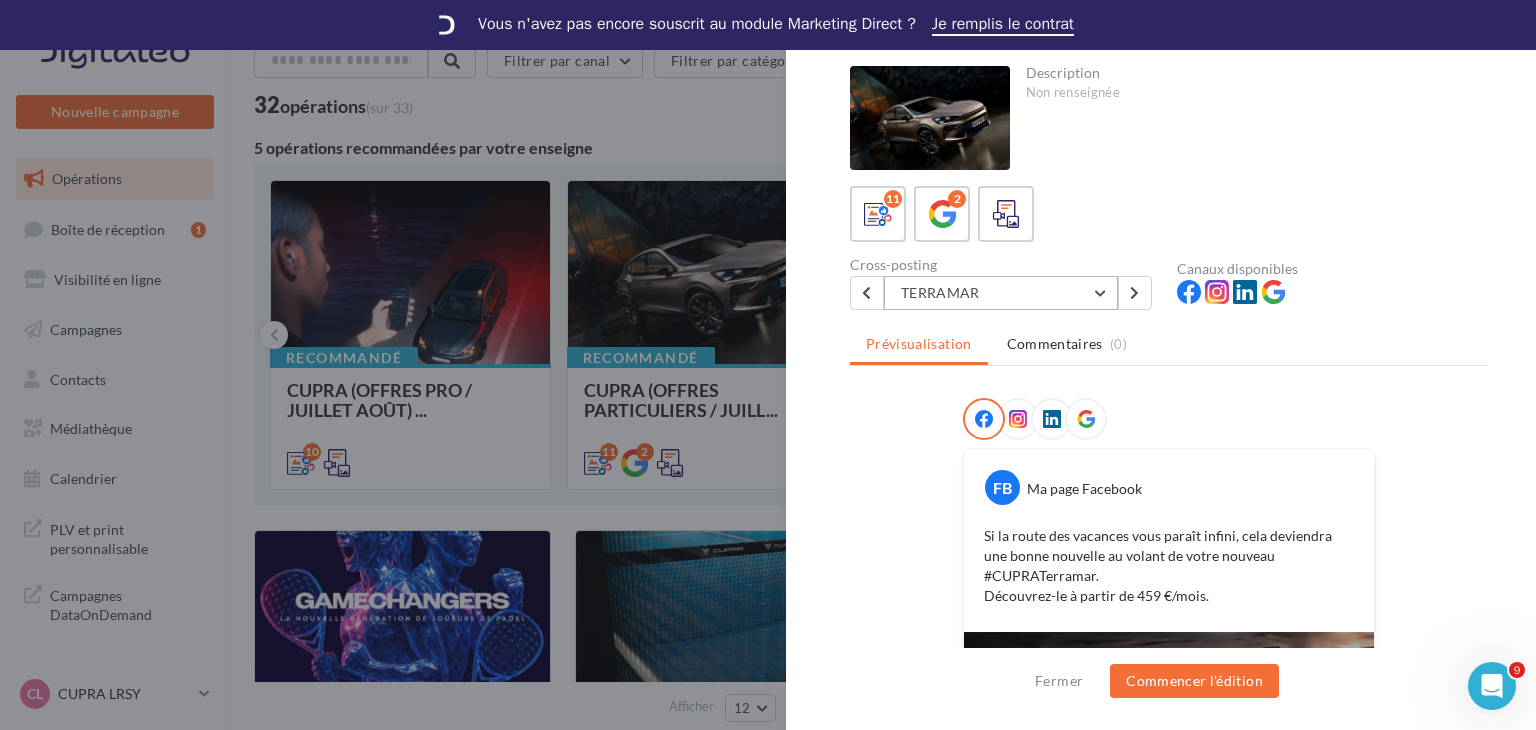 click on "TERRAMAR" at bounding box center [1001, 293] 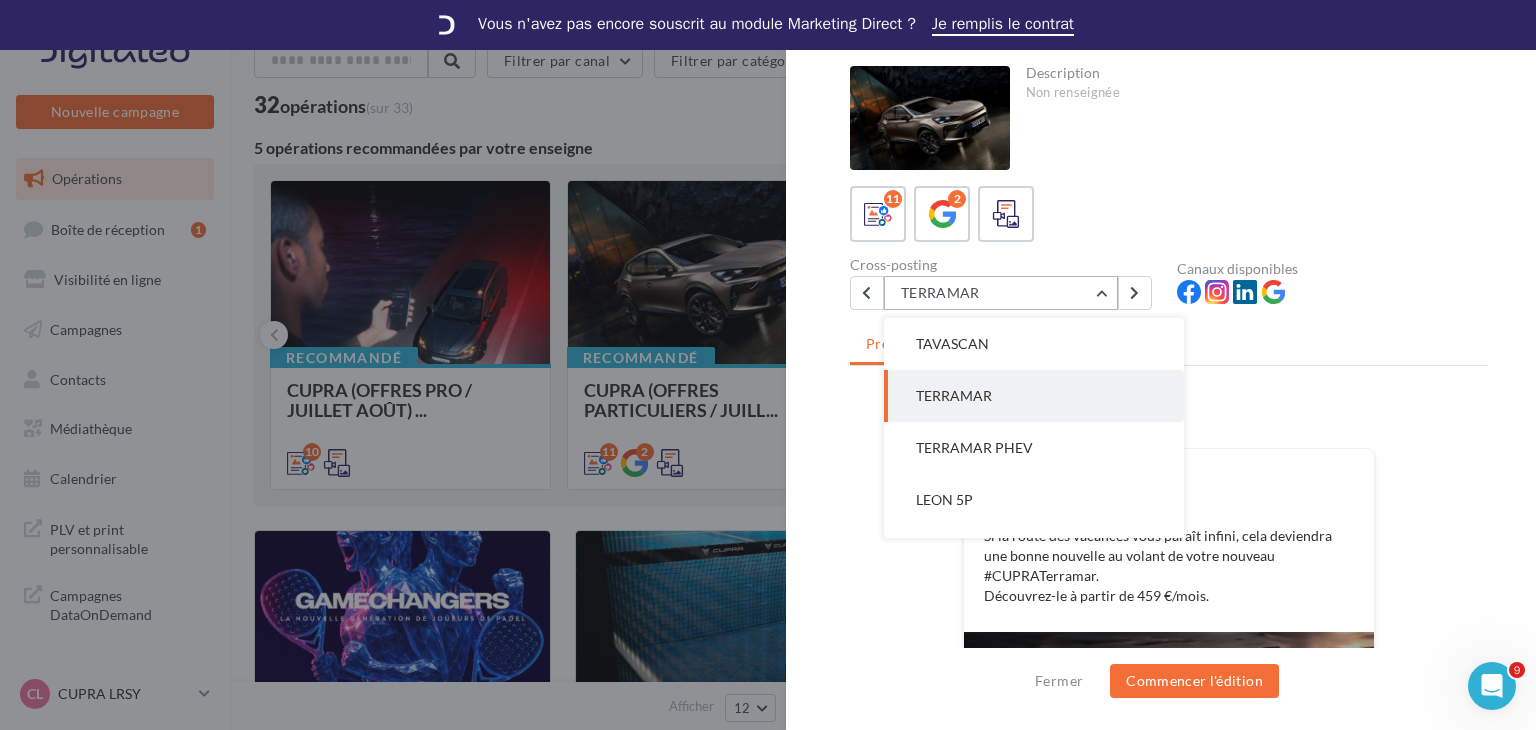 scroll, scrollTop: 160, scrollLeft: 0, axis: vertical 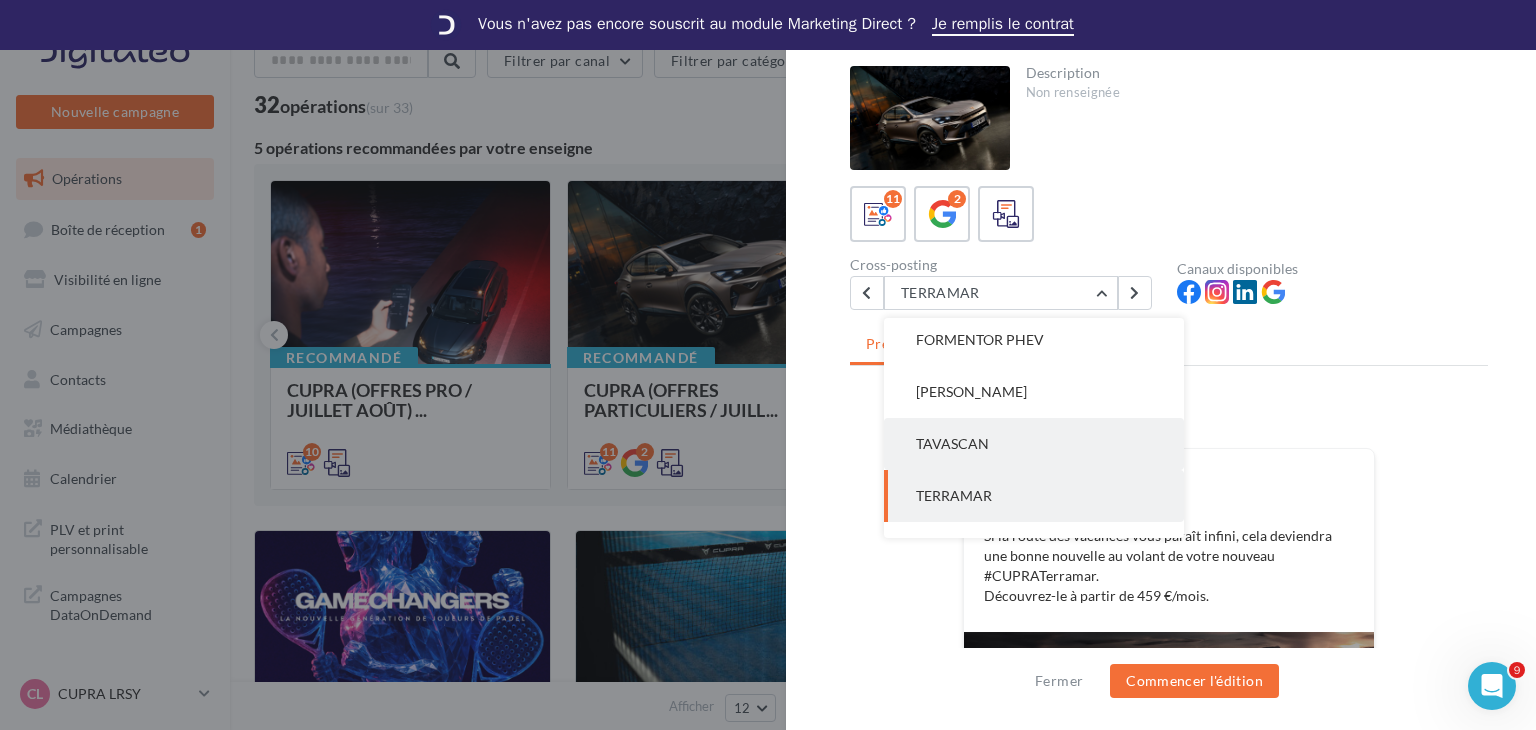 click on "TAVASCAN" at bounding box center [952, 443] 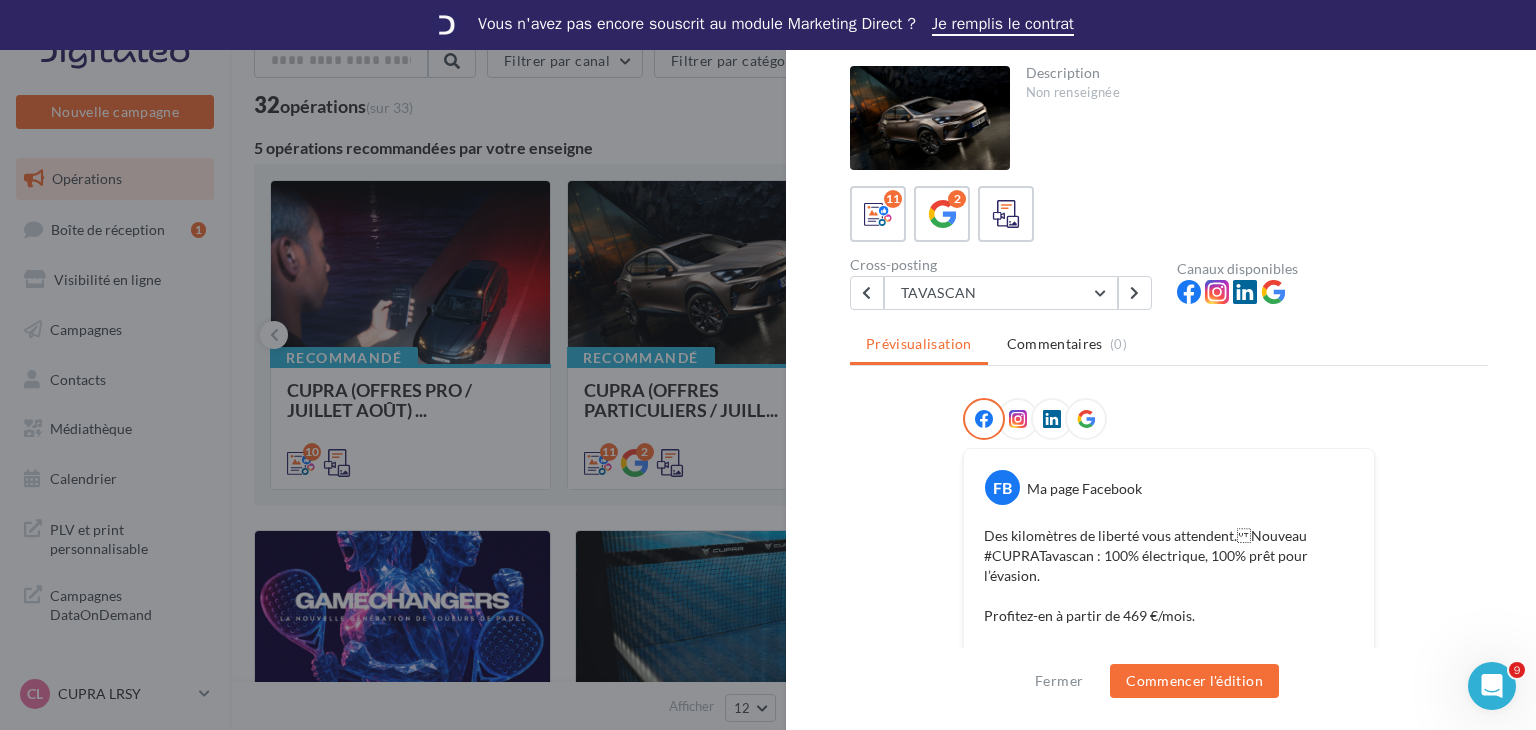 scroll, scrollTop: 523, scrollLeft: 0, axis: vertical 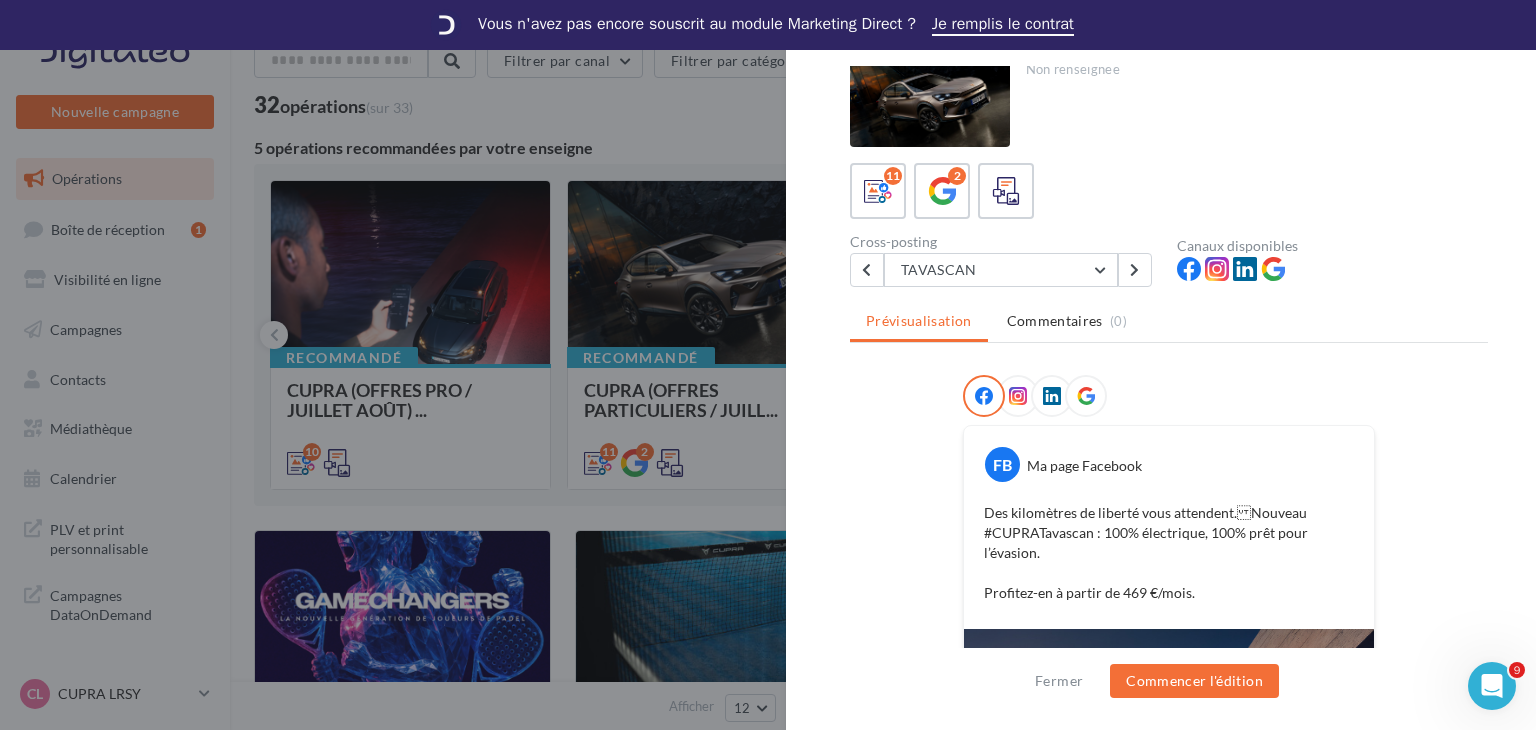 click on "Description
Non renseignée
11         2
Cross-posting
[PERSON_NAME]
BORN     NOUVELLE BORN     [GEOGRAPHIC_DATA]     FORMENTOR PHEV     LEON SP     TAVASCAN     [PERSON_NAME] PHEV     LEON 5P     LEON 5P PHEV     LEON SP PHEV
Canaux disponibles
Prévisualisation
Commentaires
(0)
FB
Ma page Facebook
Des kilomètres de liberté vous attendent.Nouveau #CUPRATavascan : 100% électrique, 100% prêt pour l’évasion. Profitez-en à partir de 469 €/mois." at bounding box center [1169, 366] 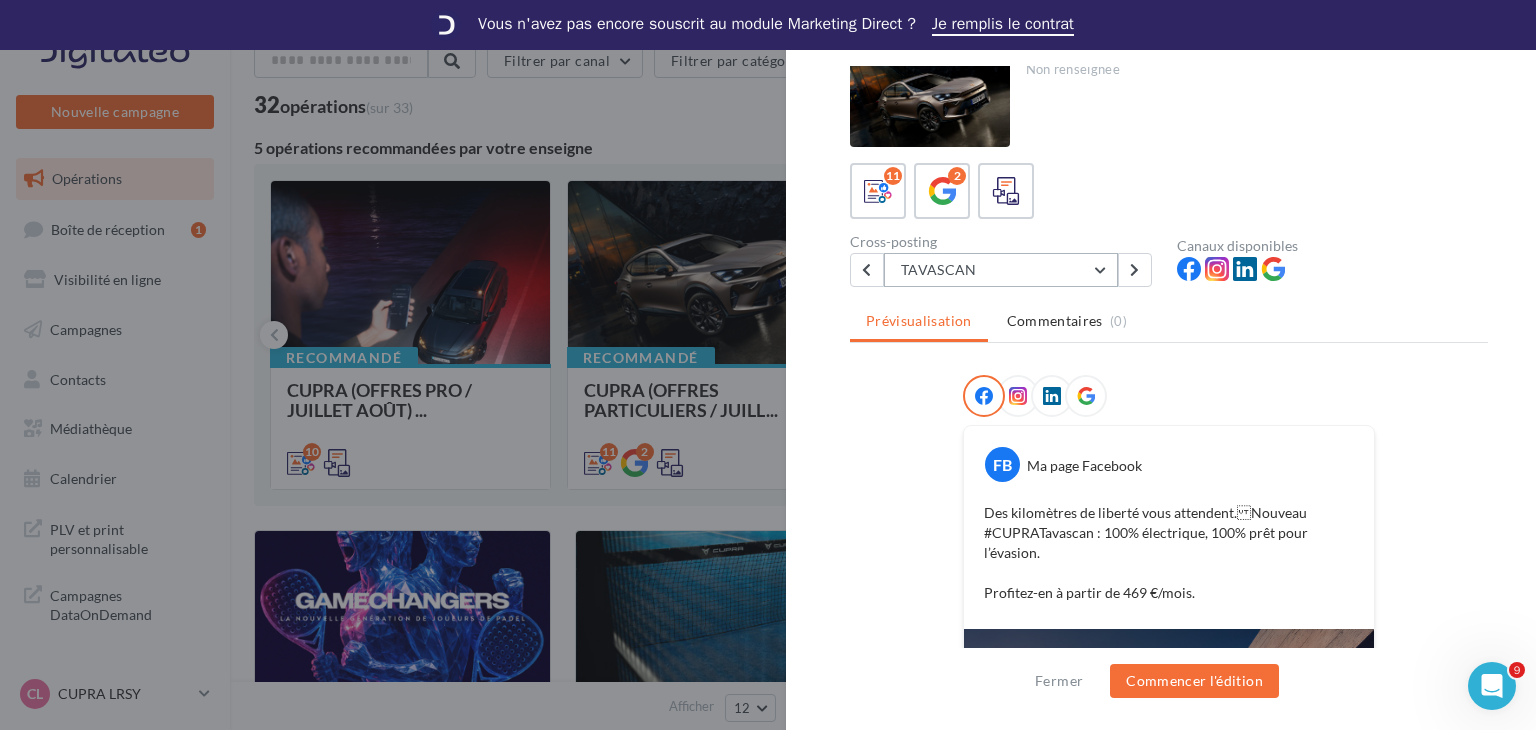 click on "TAVASCAN" at bounding box center (1001, 270) 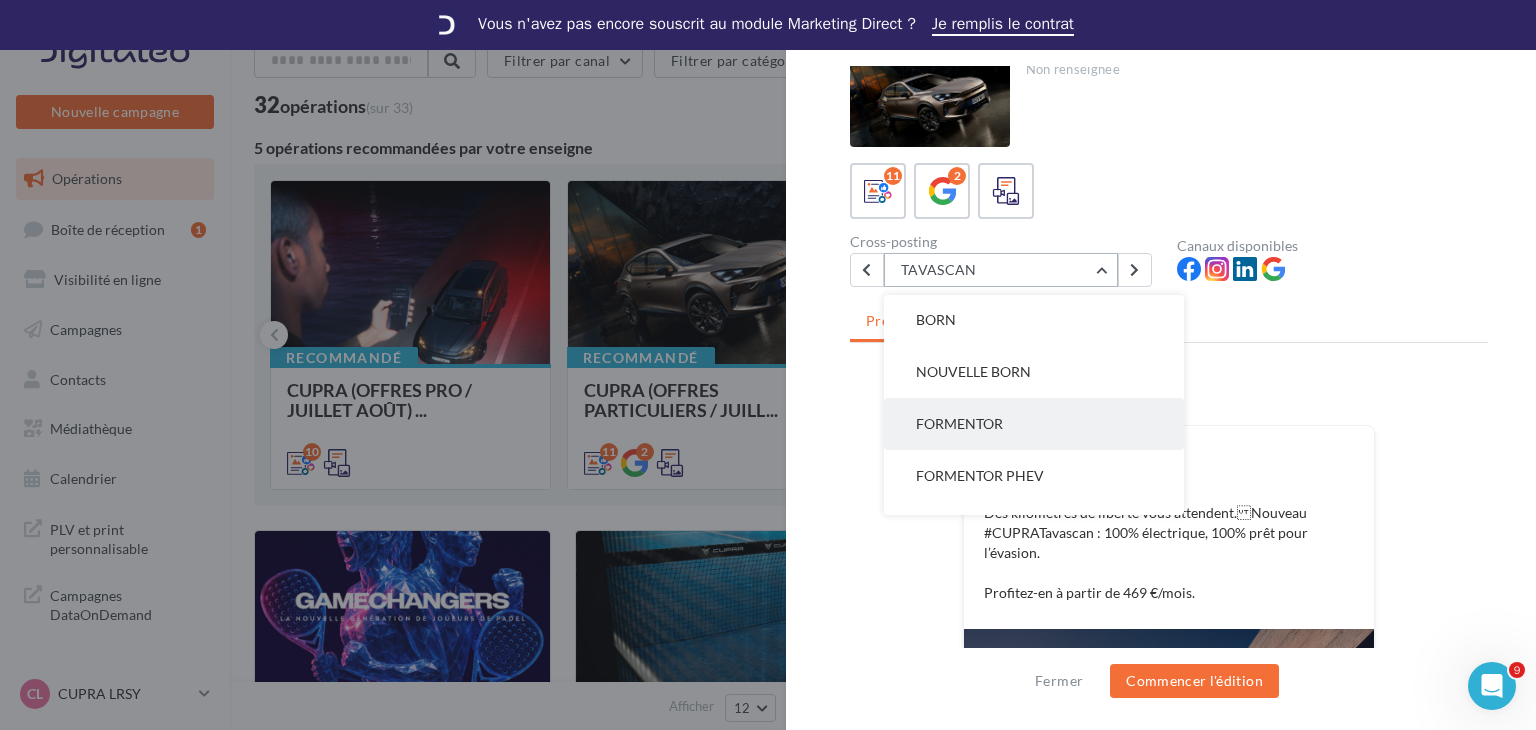 scroll, scrollTop: 0, scrollLeft: 0, axis: both 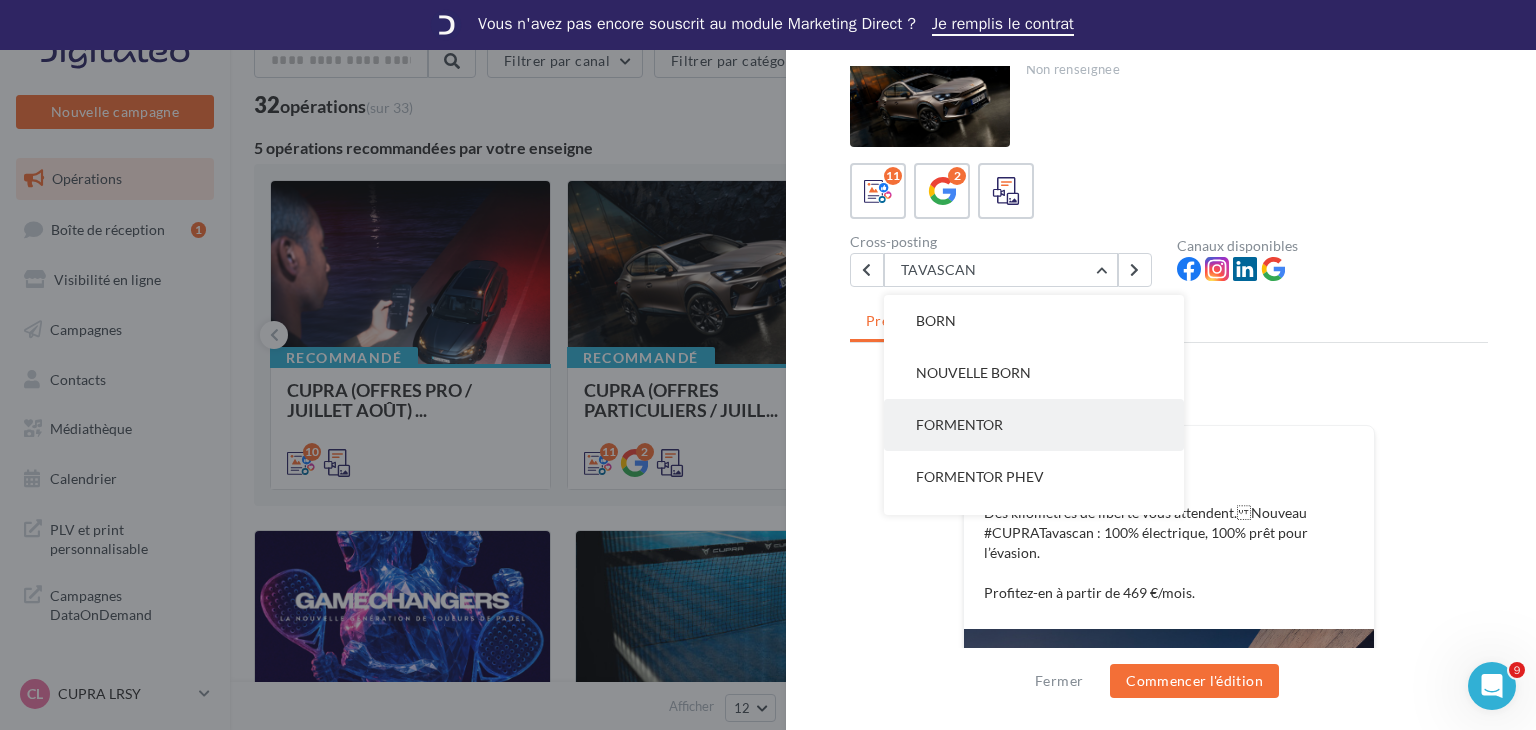 click on "FORMENTOR" at bounding box center [1034, 425] 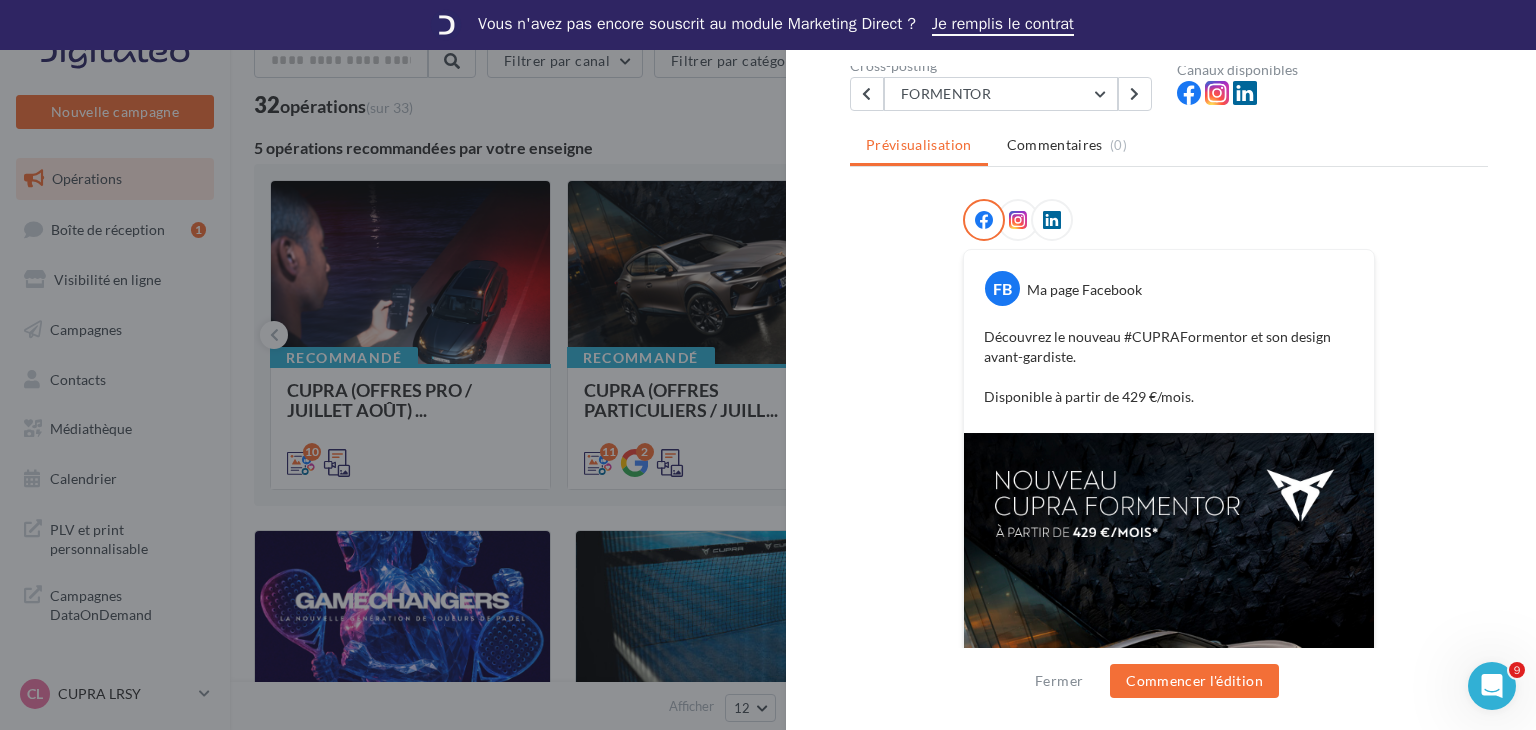 scroll, scrollTop: 0, scrollLeft: 0, axis: both 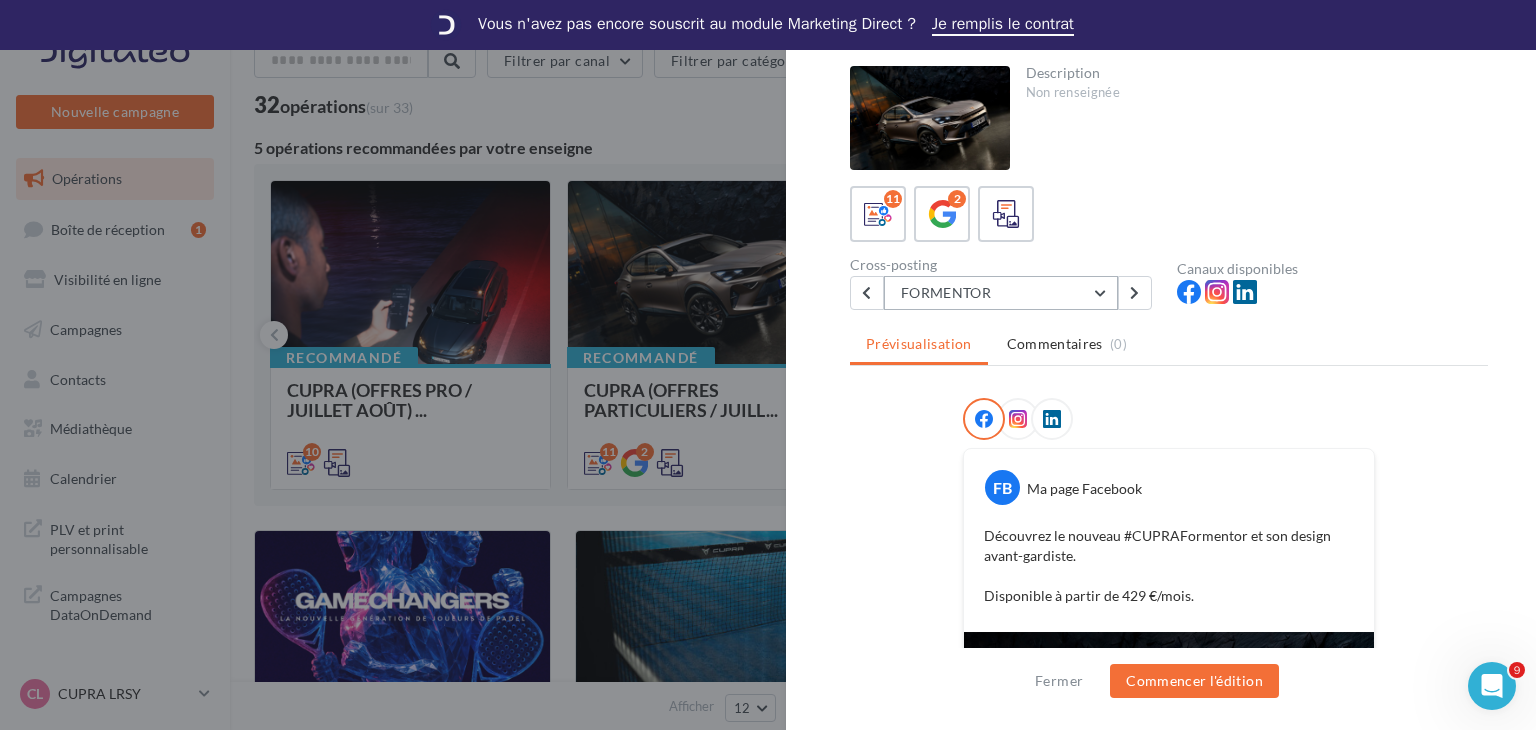click on "FORMENTOR" at bounding box center [1001, 293] 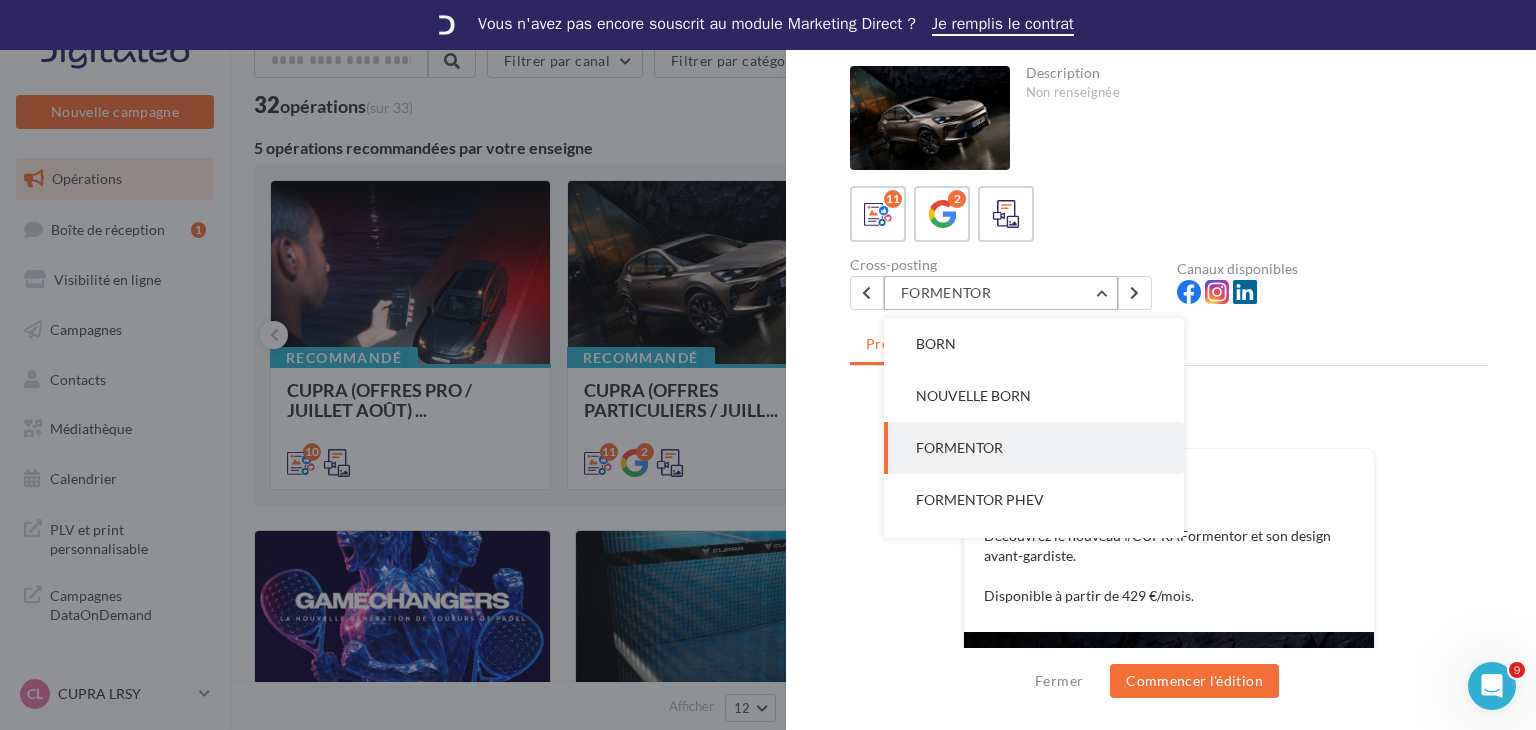 scroll, scrollTop: 52, scrollLeft: 0, axis: vertical 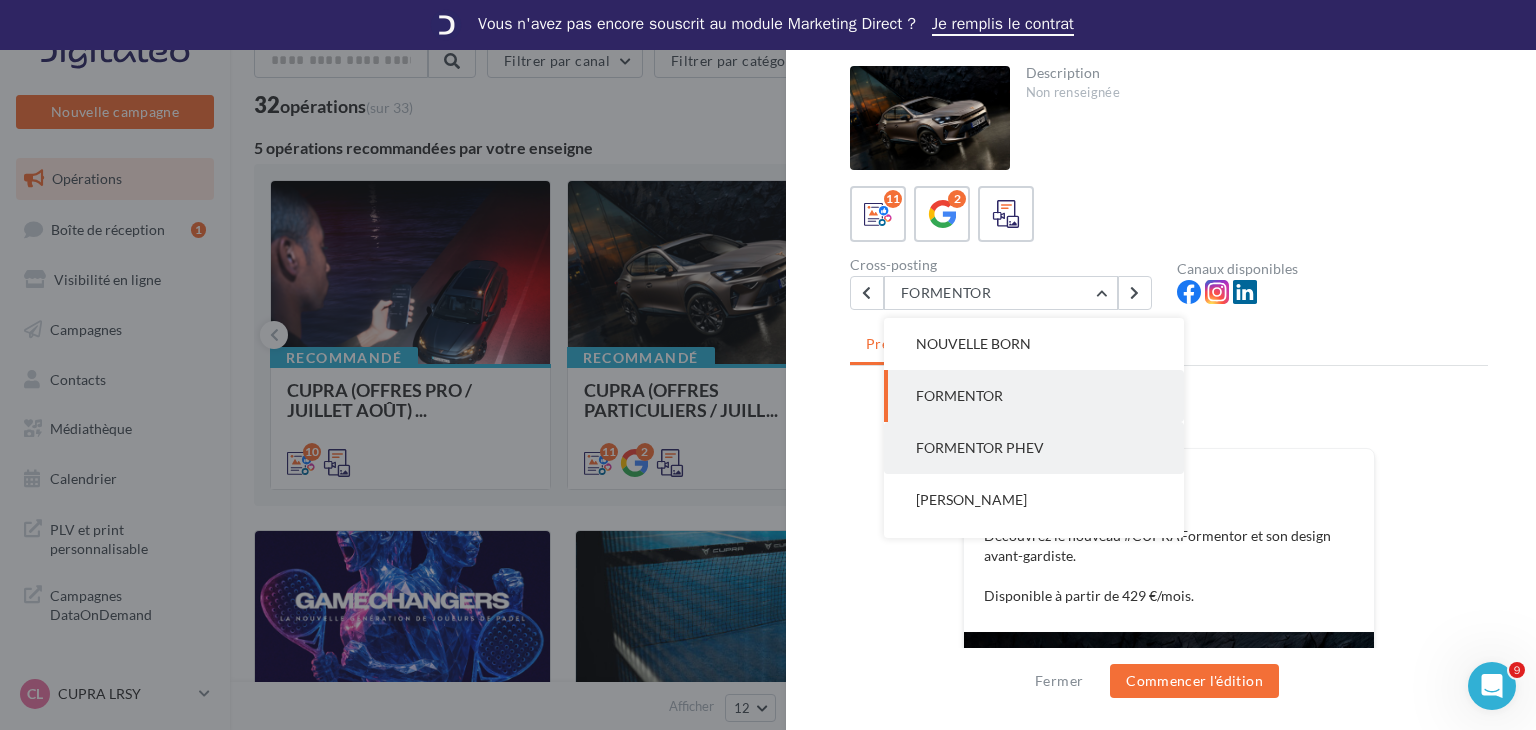 click on "FORMENTOR PHEV" at bounding box center (1034, 448) 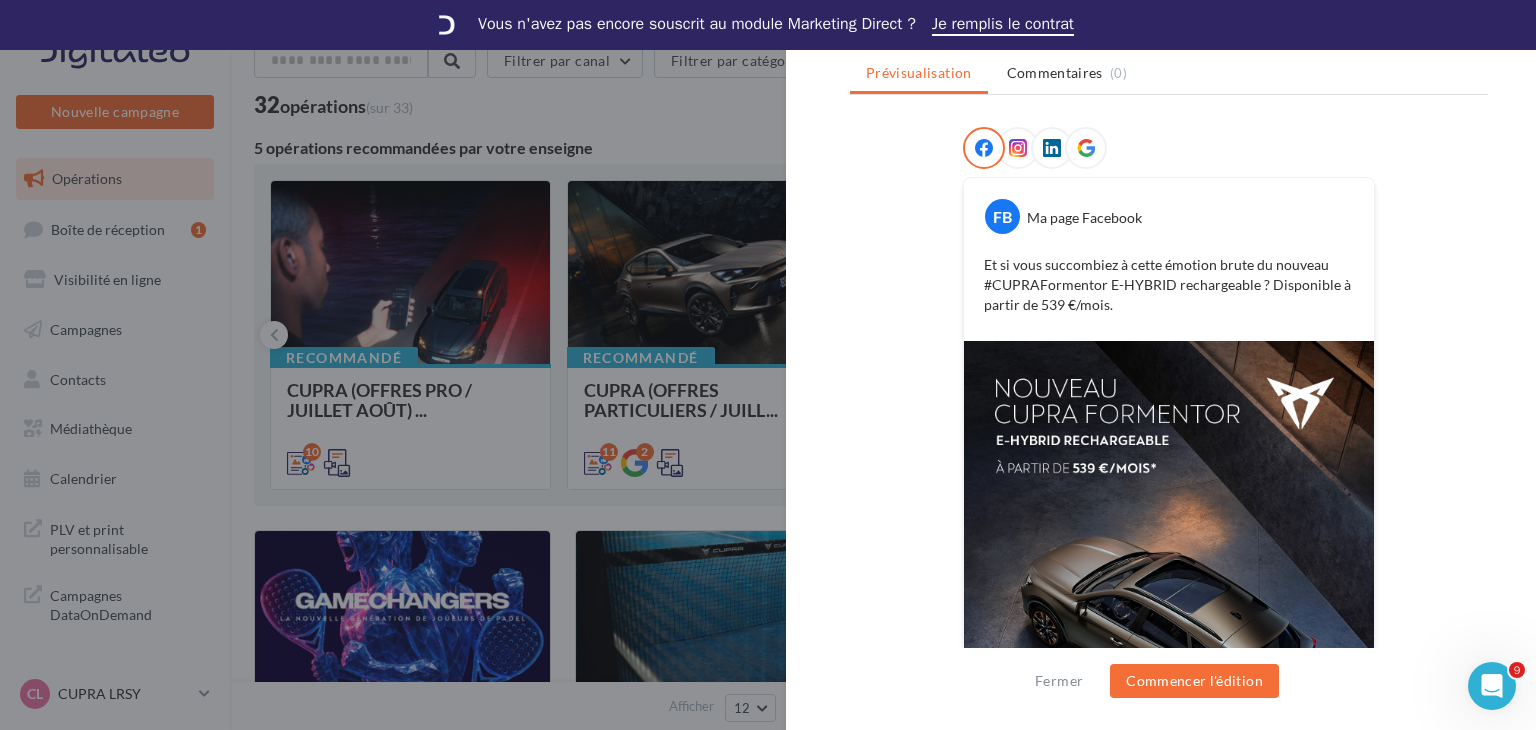 scroll, scrollTop: 483, scrollLeft: 0, axis: vertical 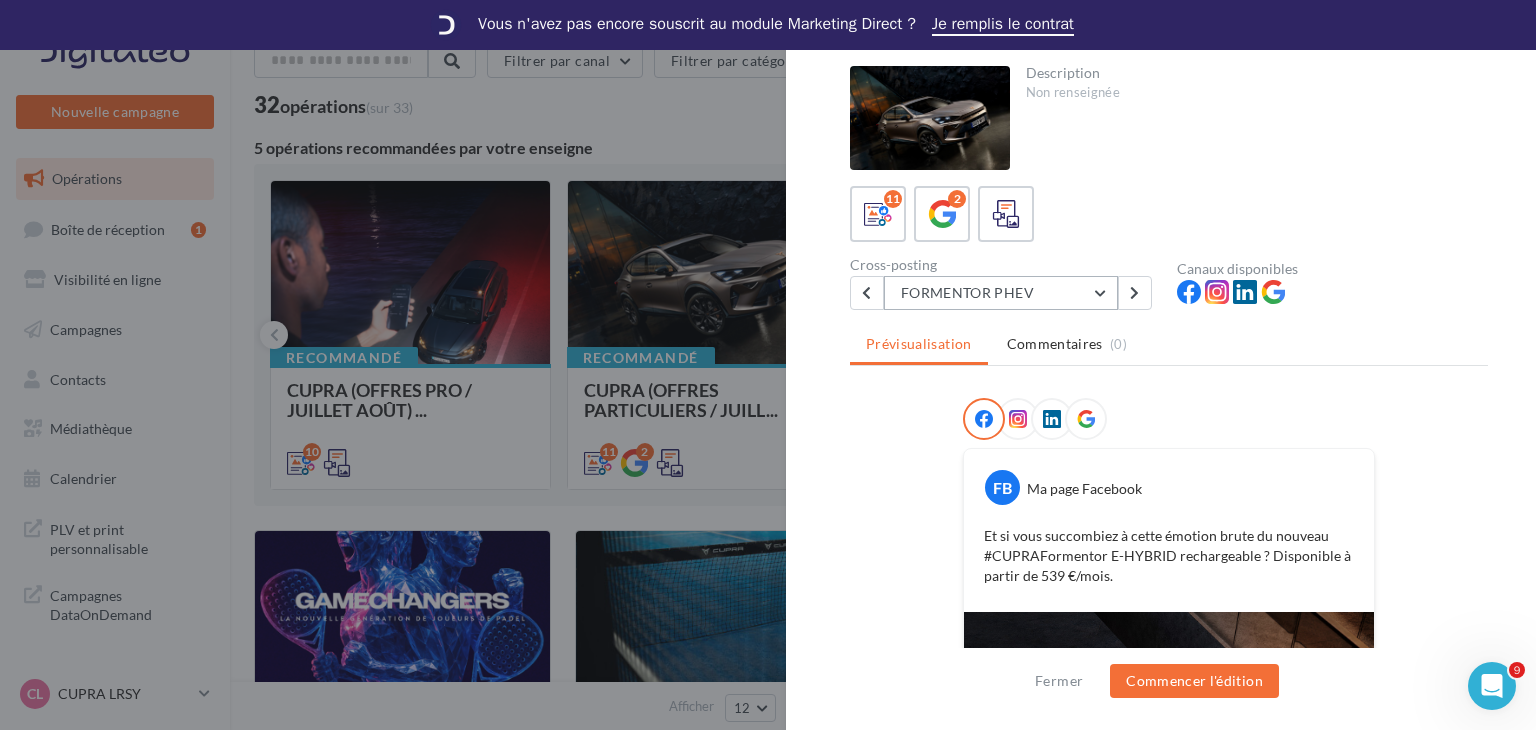 click on "FORMENTOR PHEV" at bounding box center [1001, 293] 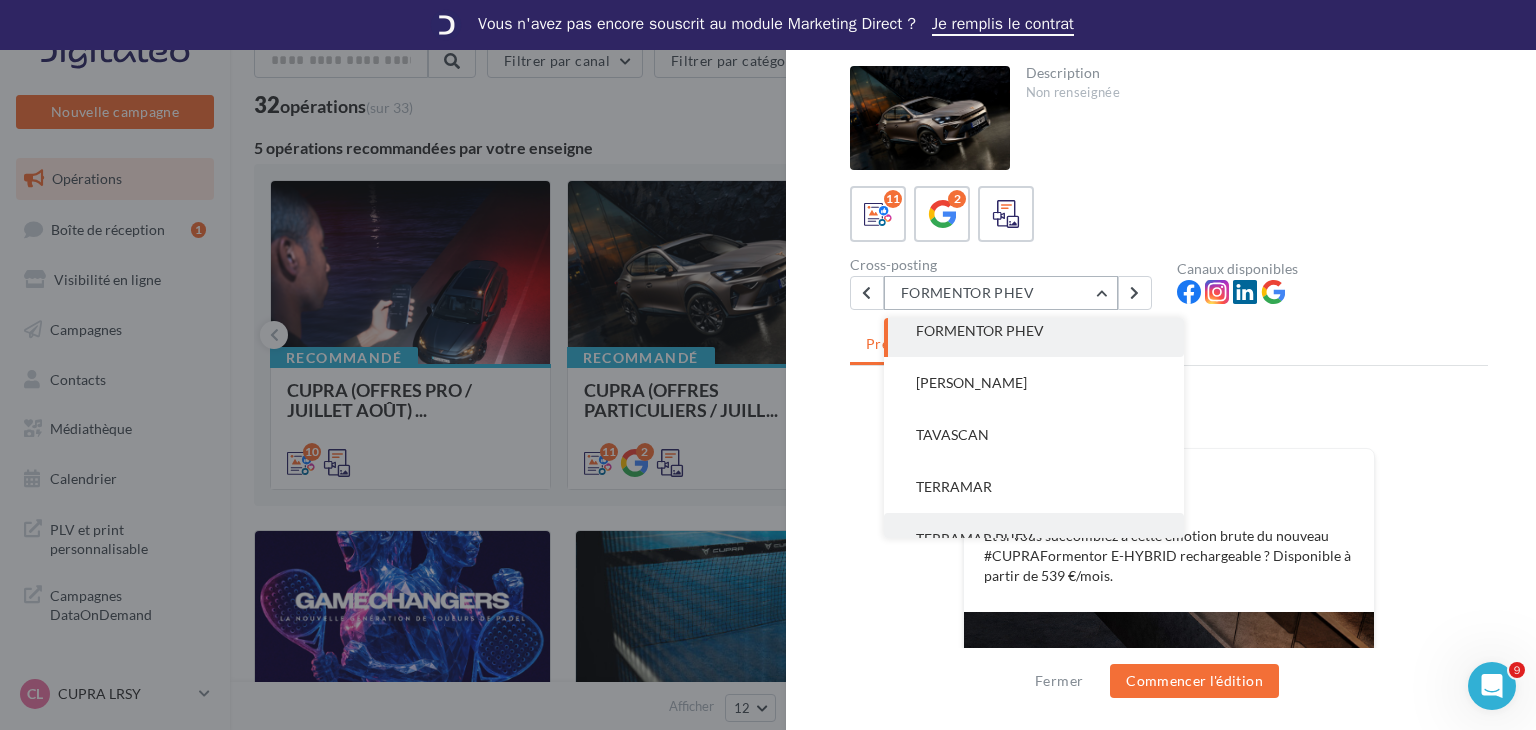 scroll, scrollTop: 304, scrollLeft: 0, axis: vertical 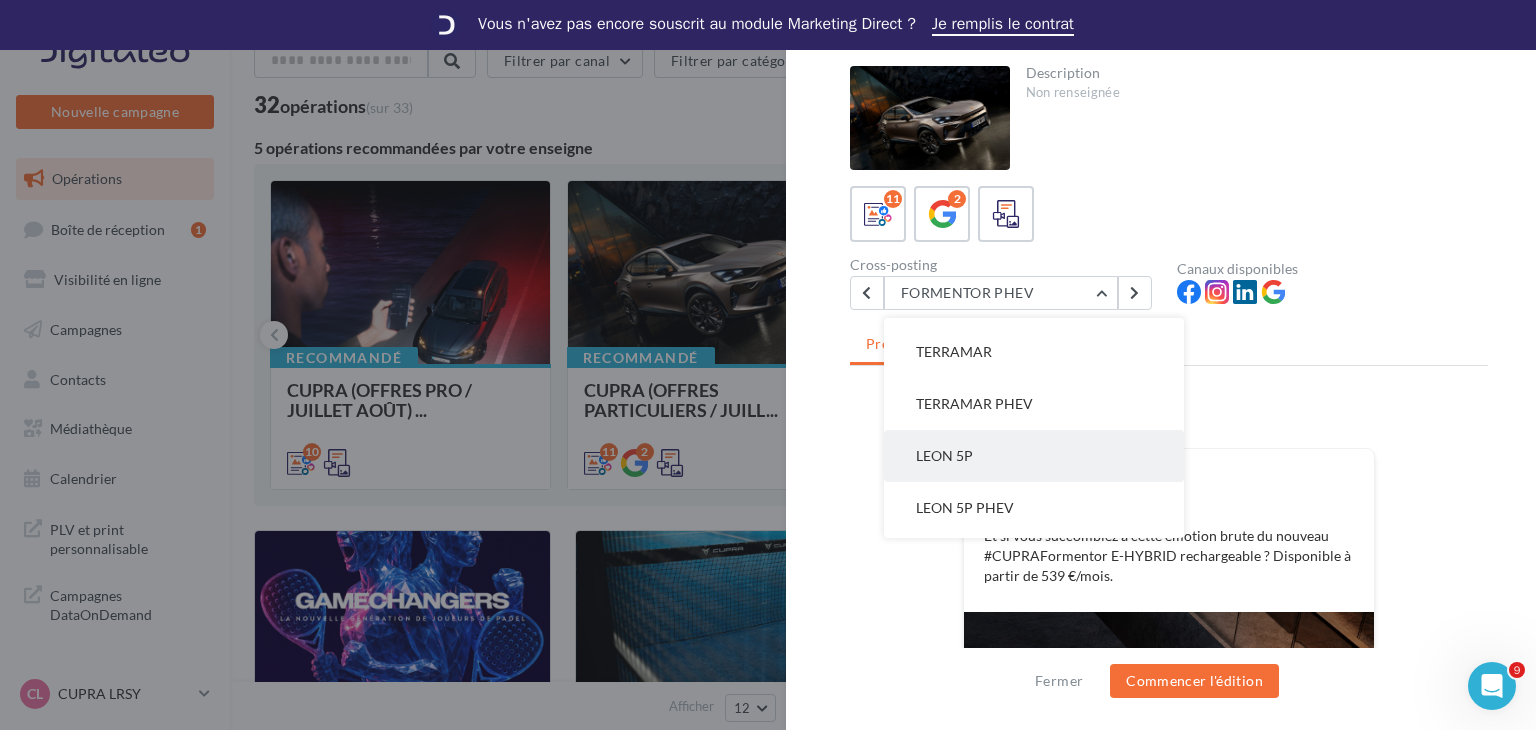 click on "LEON 5P" at bounding box center [1034, 456] 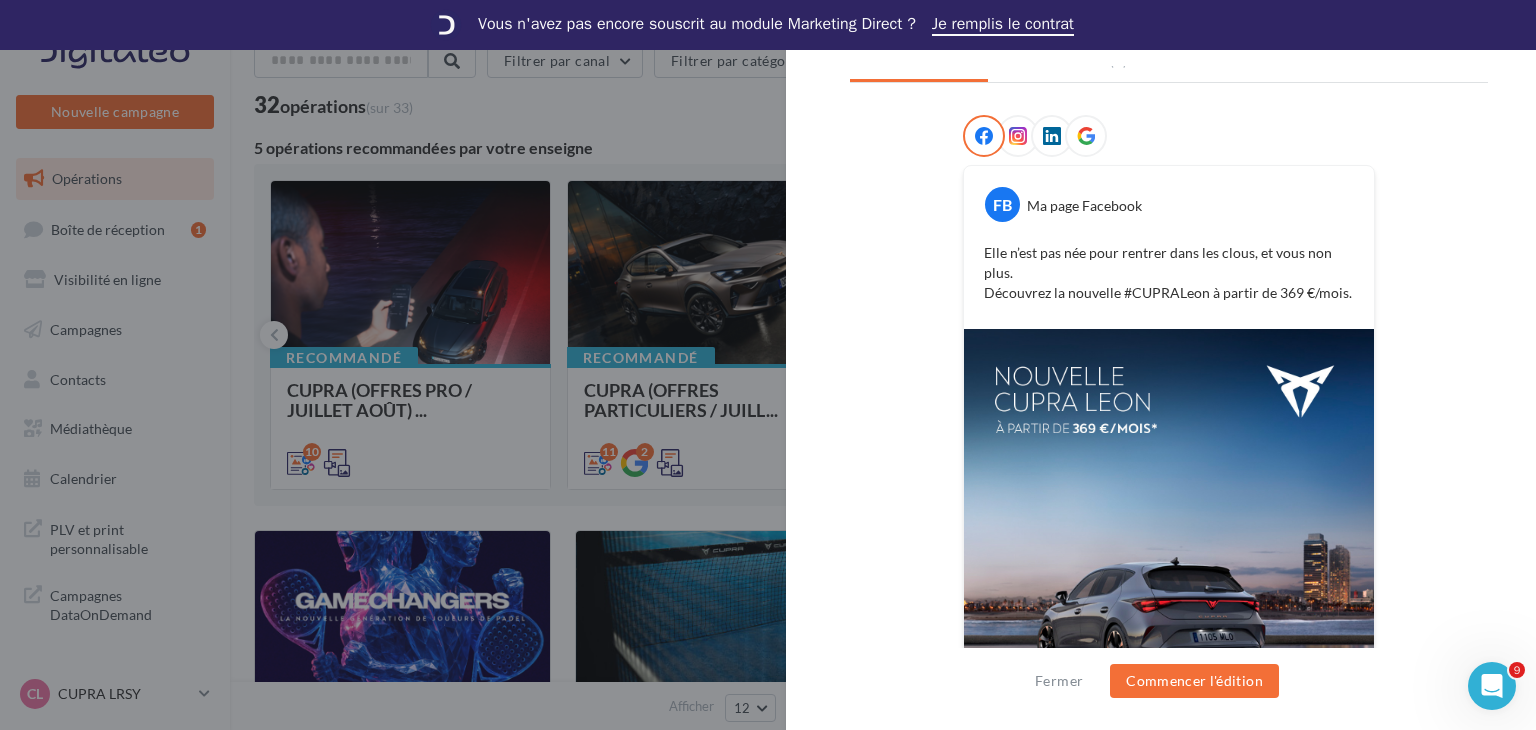 scroll, scrollTop: 483, scrollLeft: 0, axis: vertical 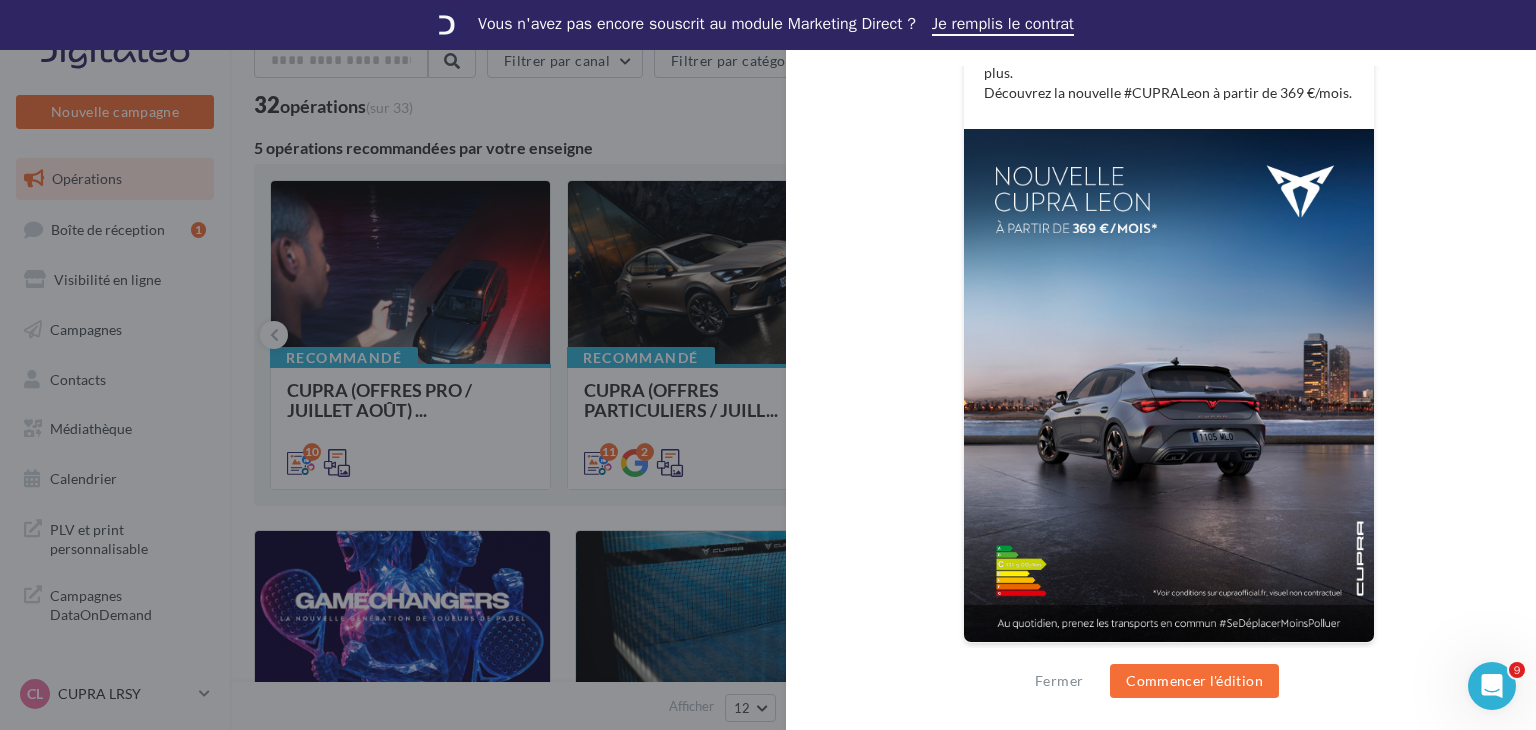 click at bounding box center (768, 365) 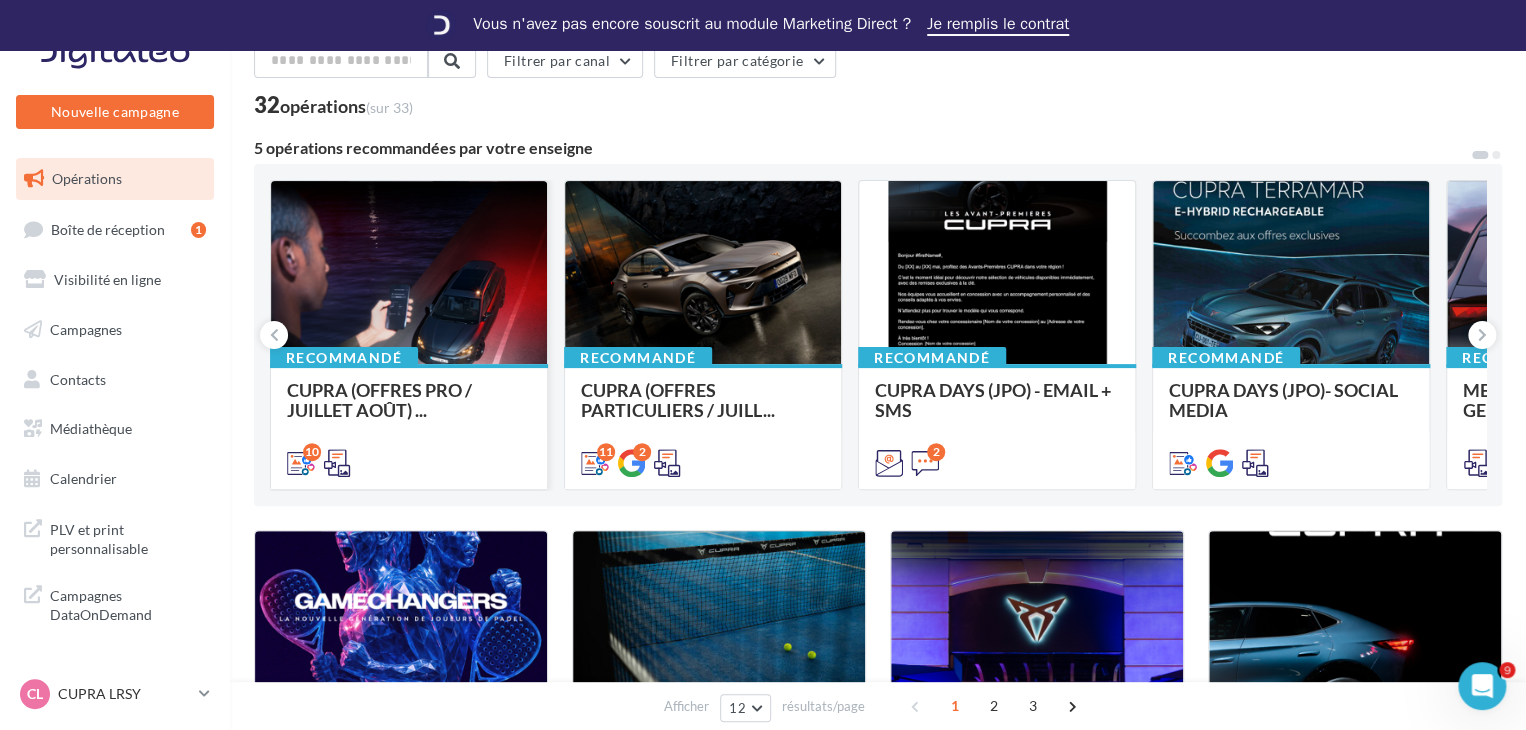 click on "CUPRA (OFFRES PRO / JUILLET AOÛT) ..." at bounding box center [409, 425] 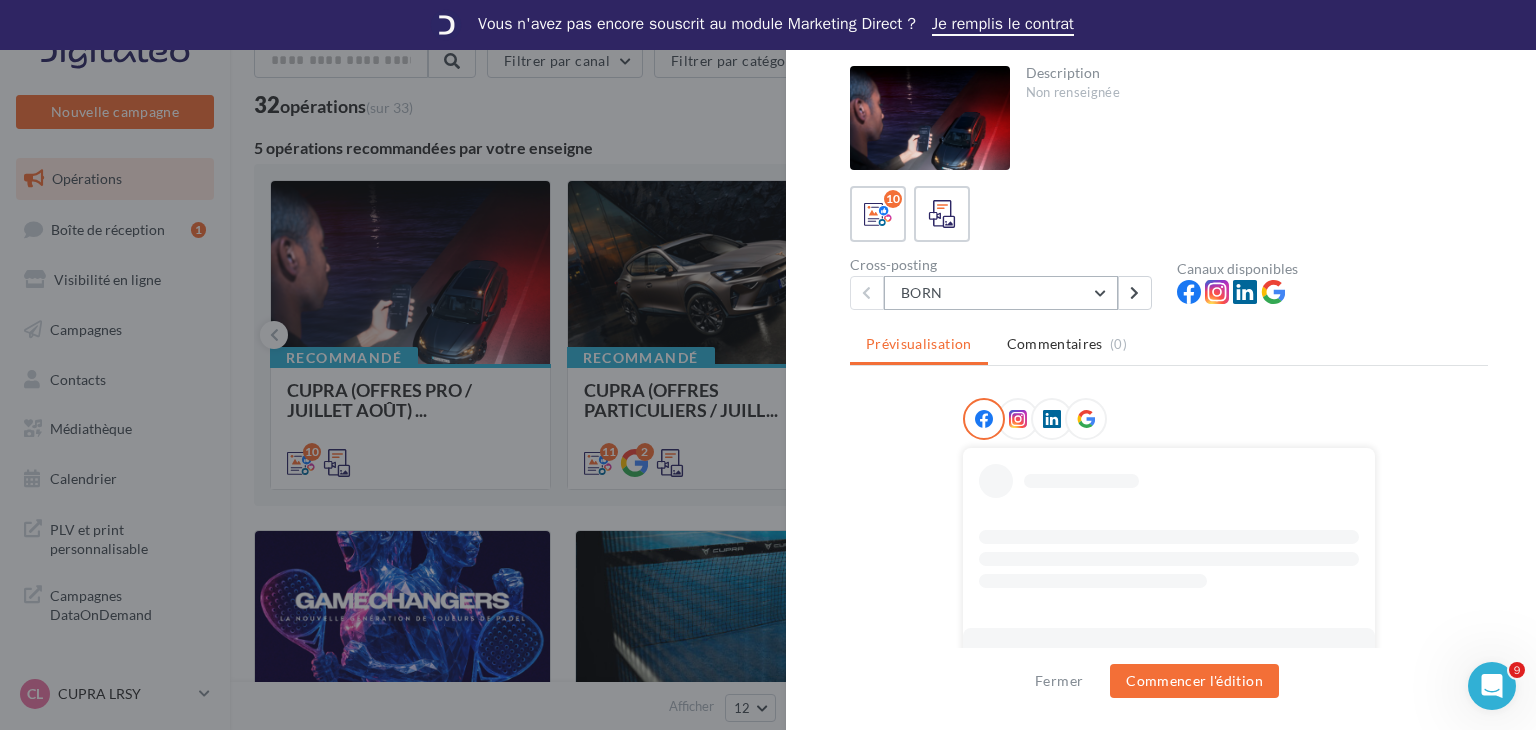 click on "BORN" at bounding box center (1001, 293) 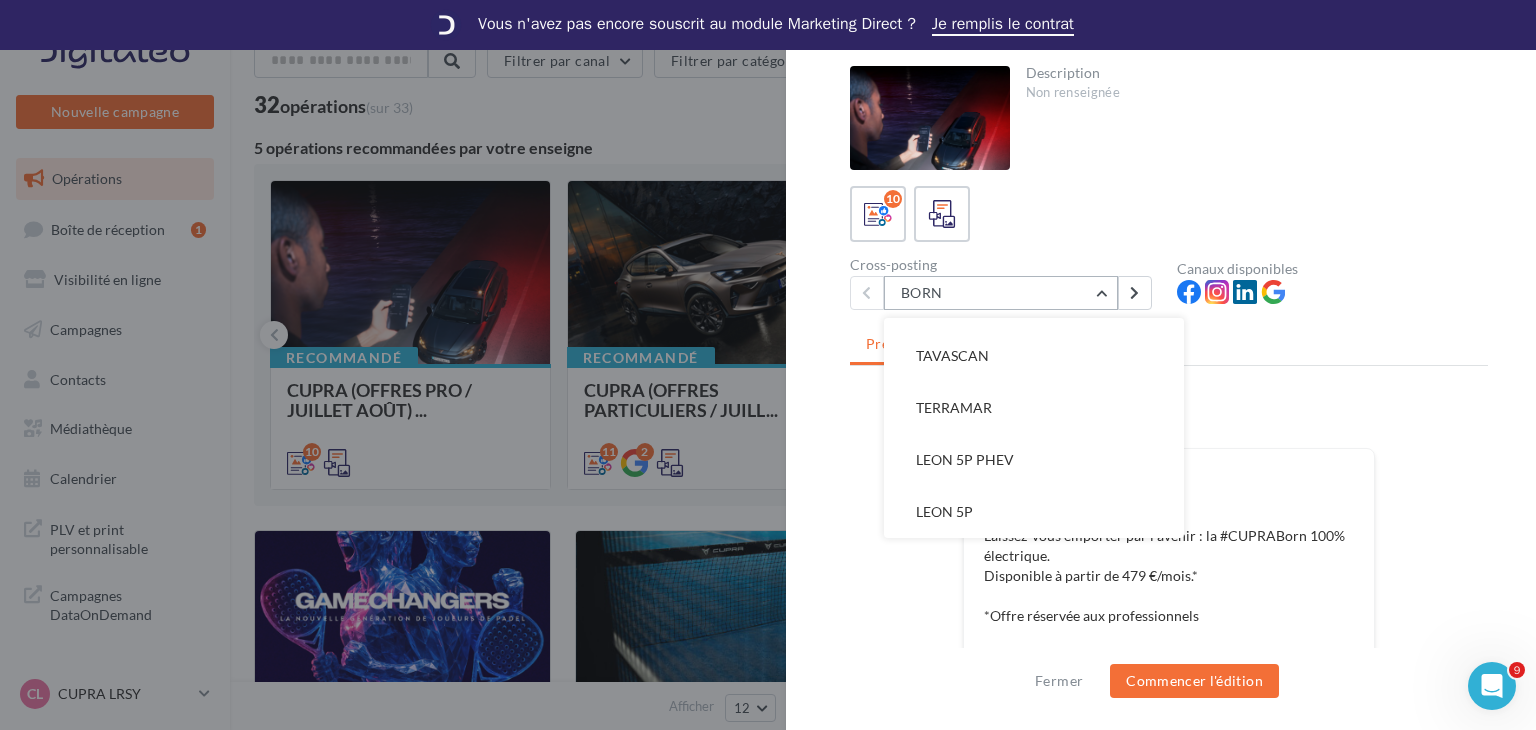 scroll, scrollTop: 100, scrollLeft: 0, axis: vertical 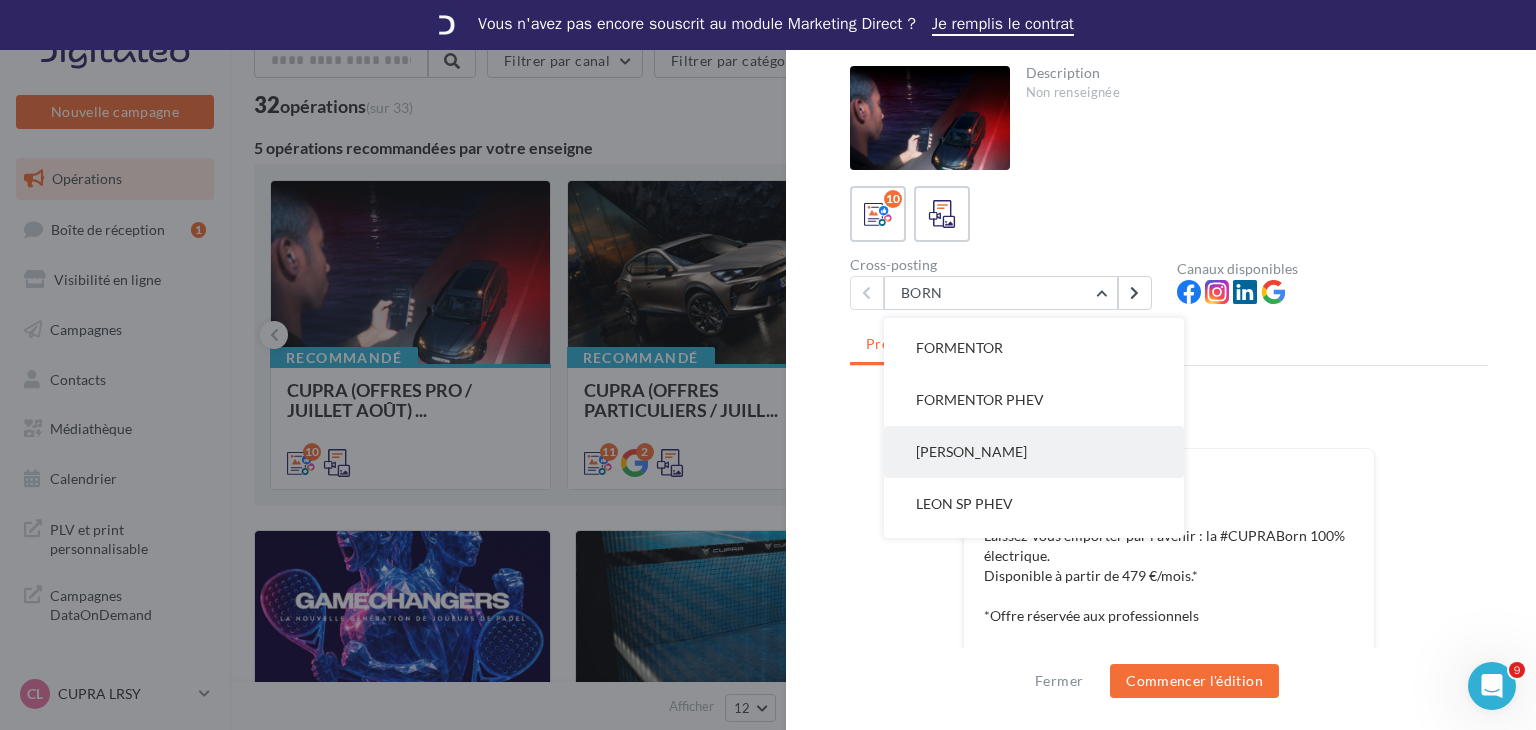 click on "[PERSON_NAME]" at bounding box center (1034, 452) 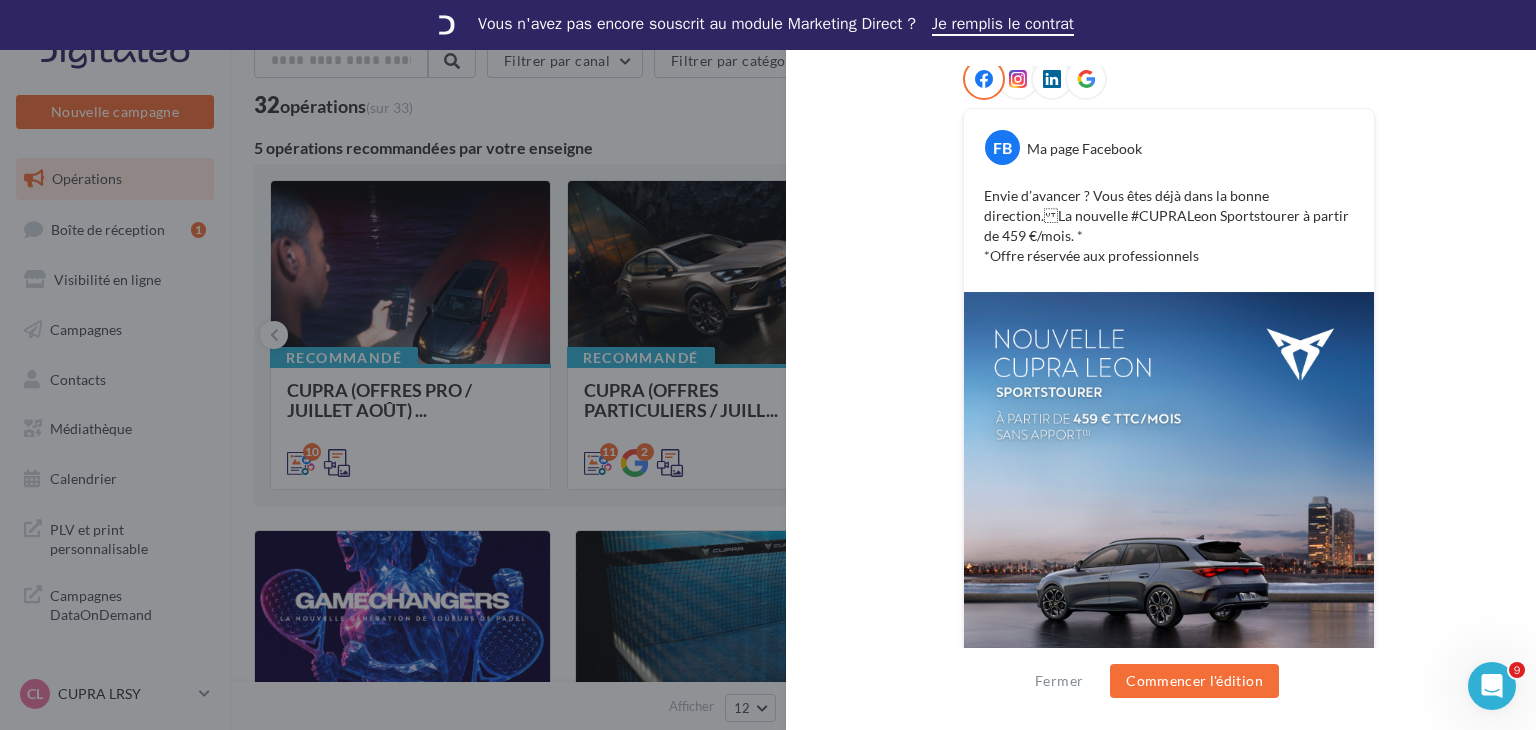 scroll, scrollTop: 503, scrollLeft: 0, axis: vertical 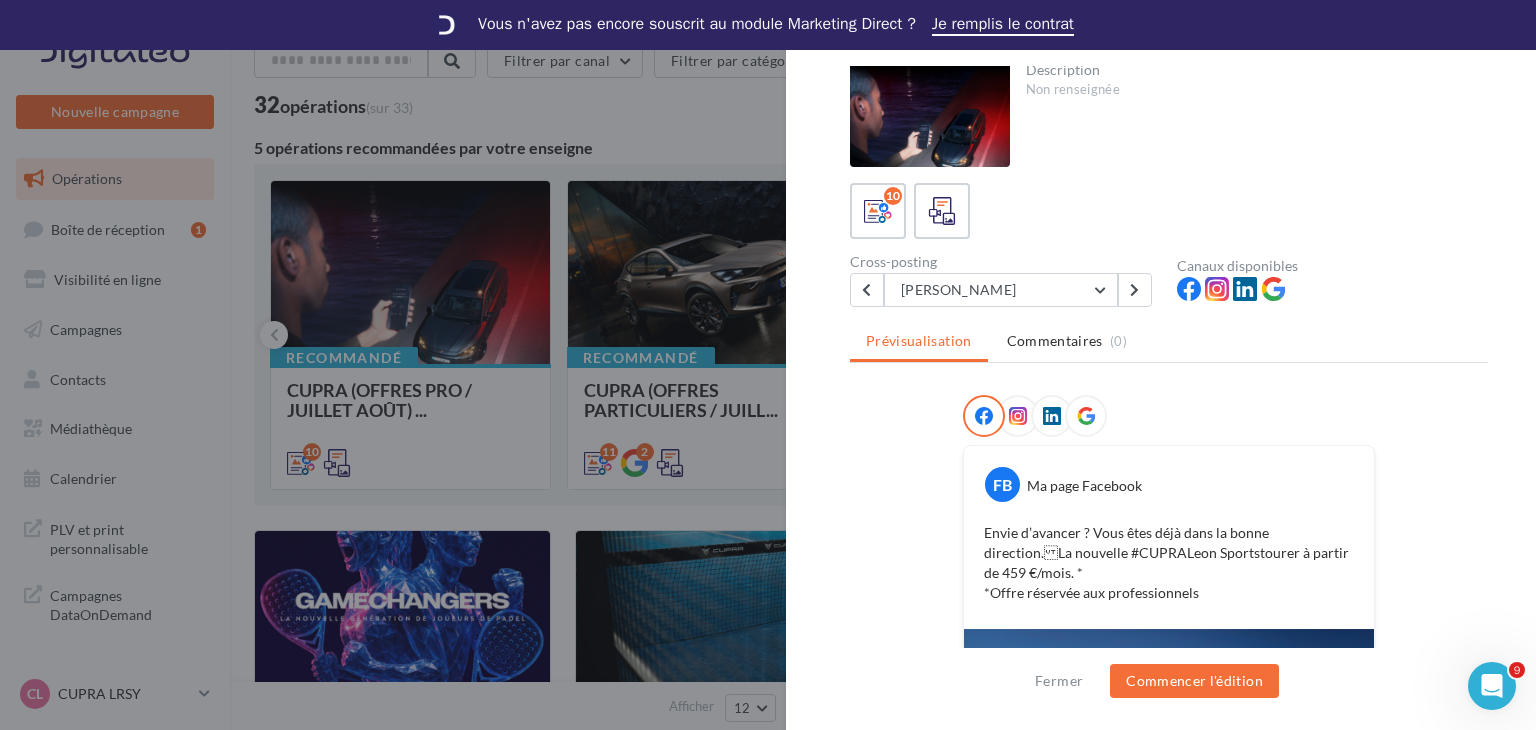 click at bounding box center (768, 365) 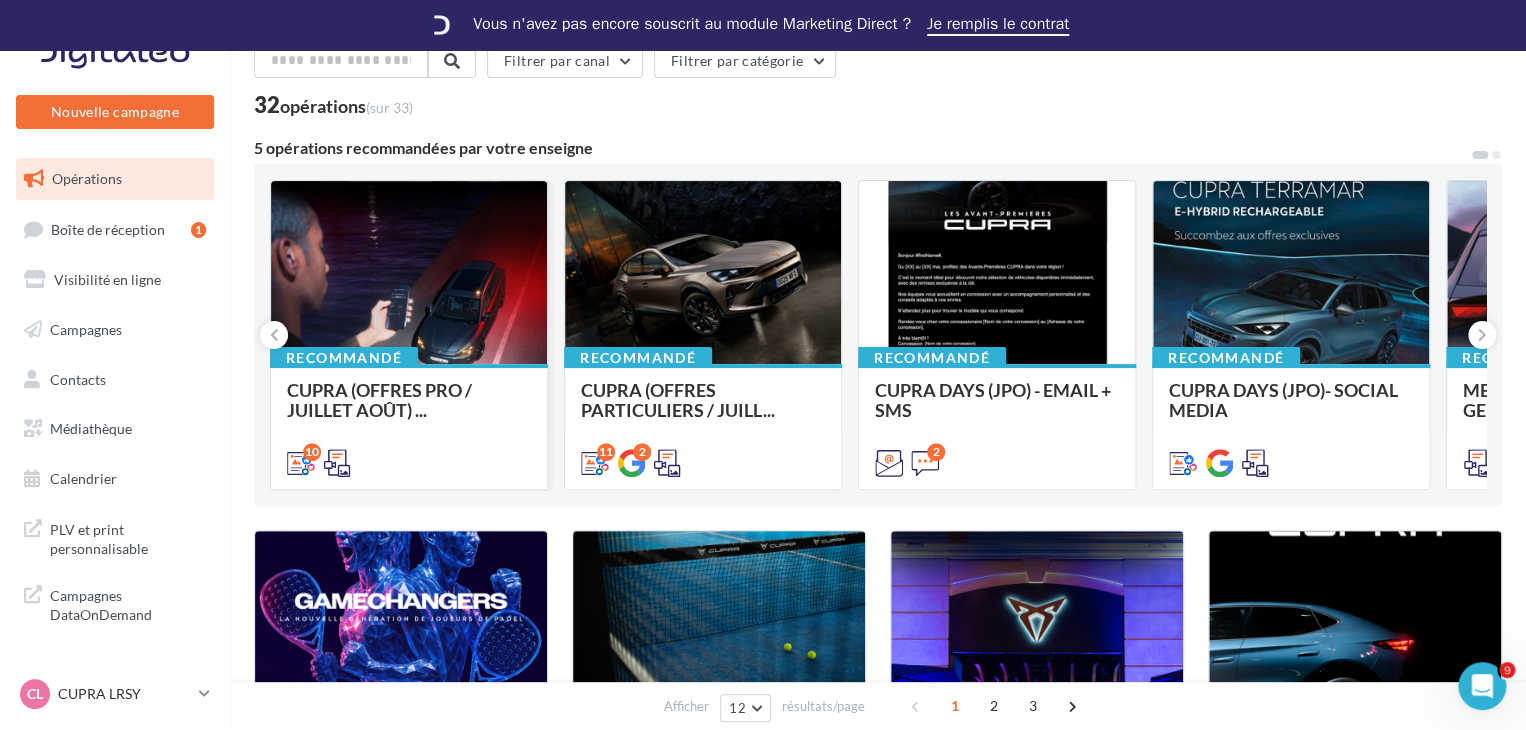 click on "CUPRA (OFFRES PRO / JUILLET AOÛT) ..." at bounding box center [409, 425] 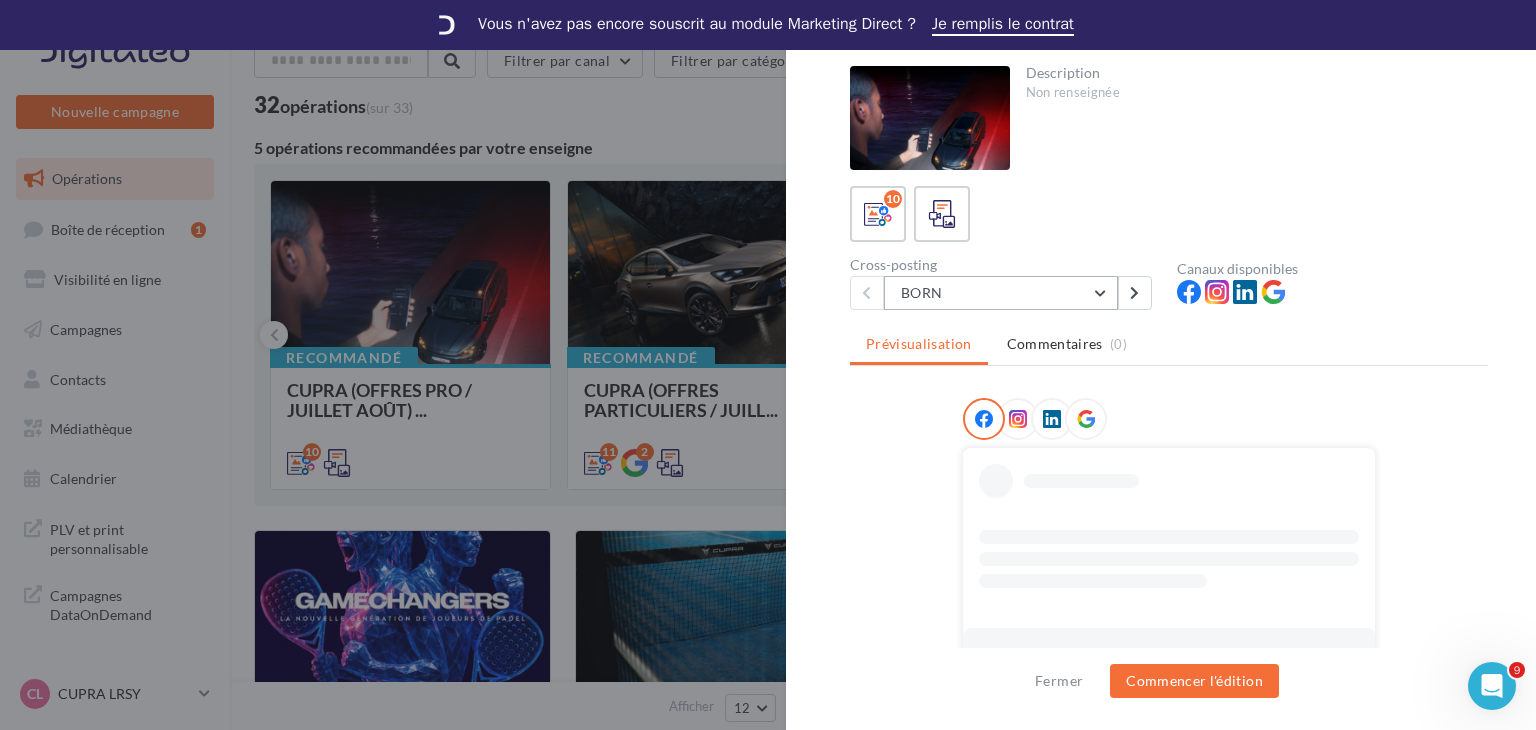 click on "BORN" at bounding box center [1001, 293] 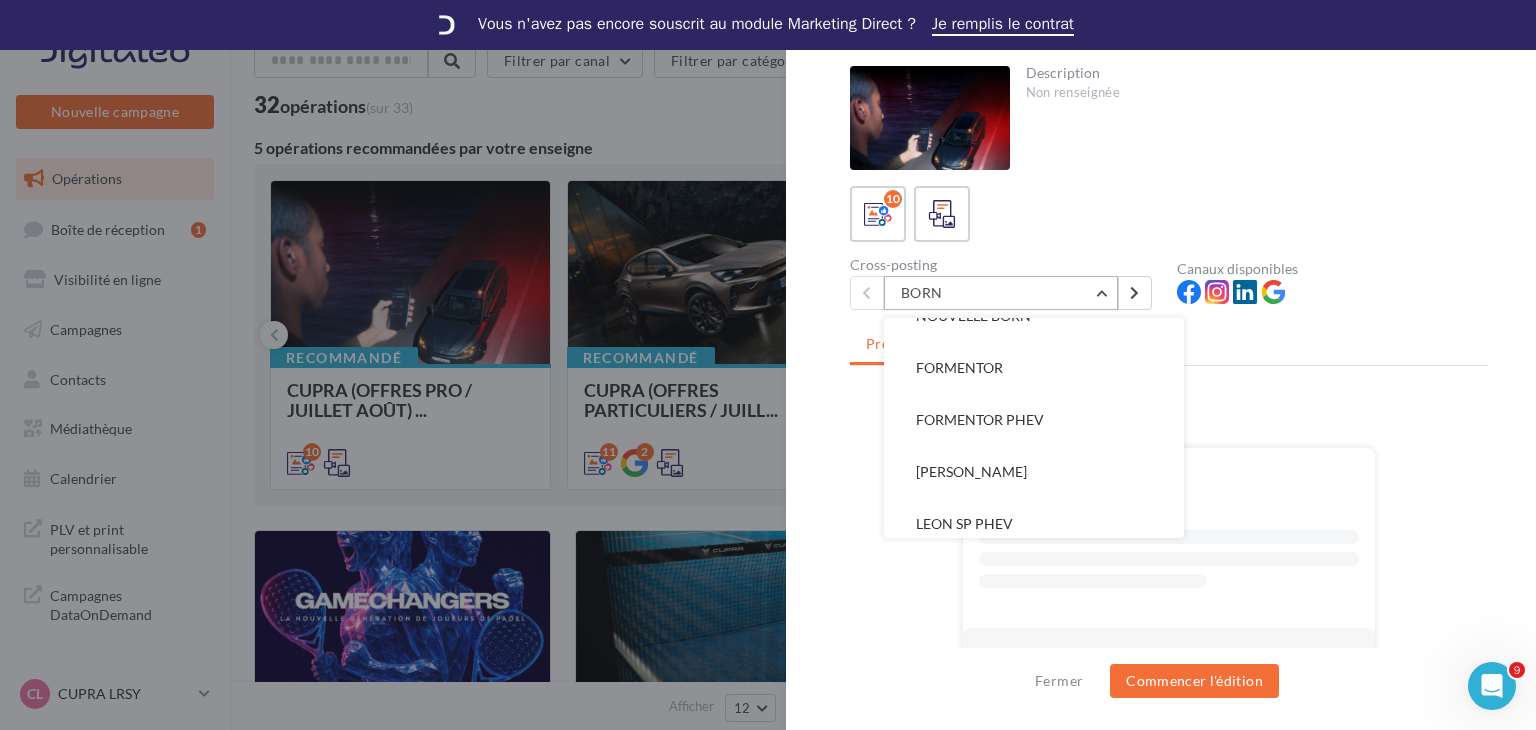 scroll, scrollTop: 300, scrollLeft: 0, axis: vertical 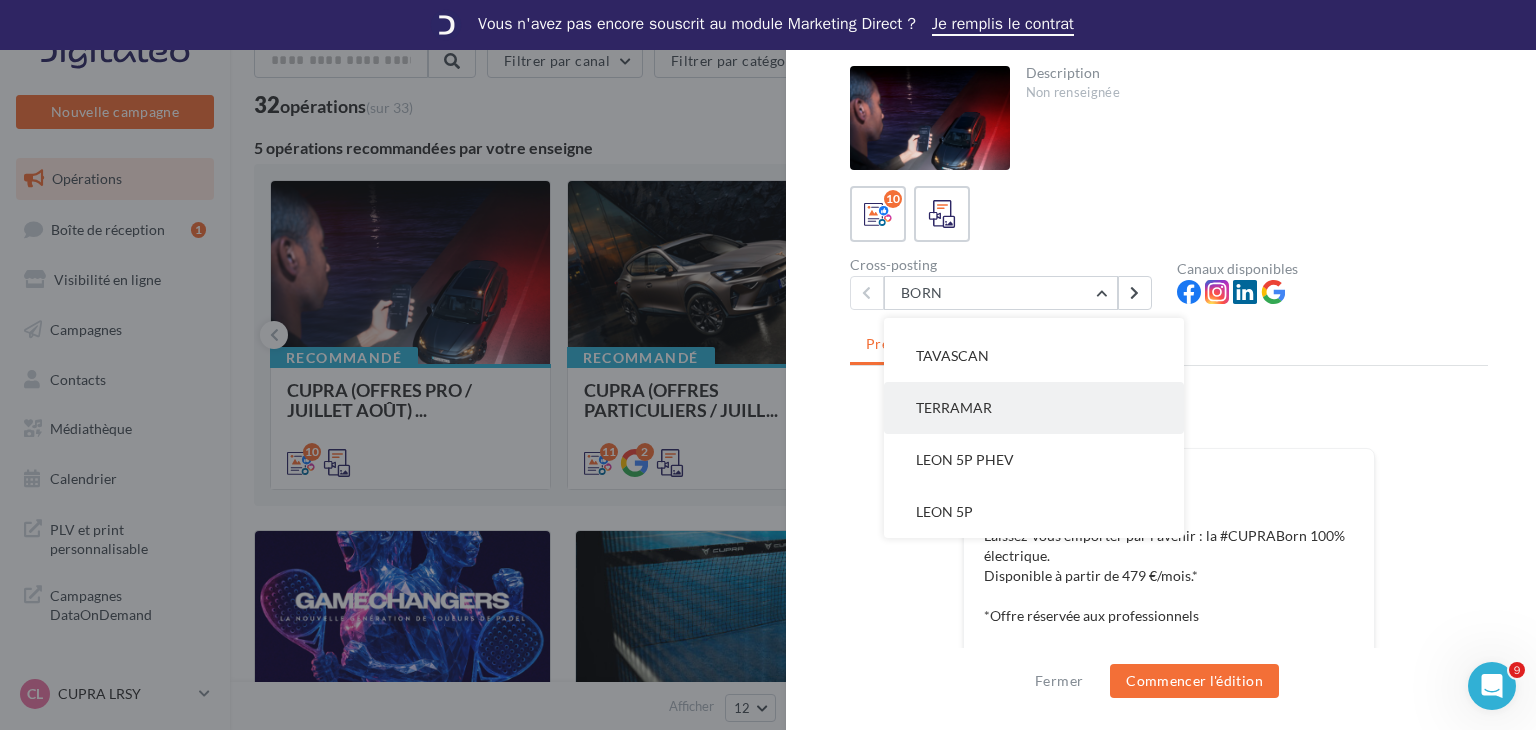 click on "TERRAMAR" at bounding box center (954, 407) 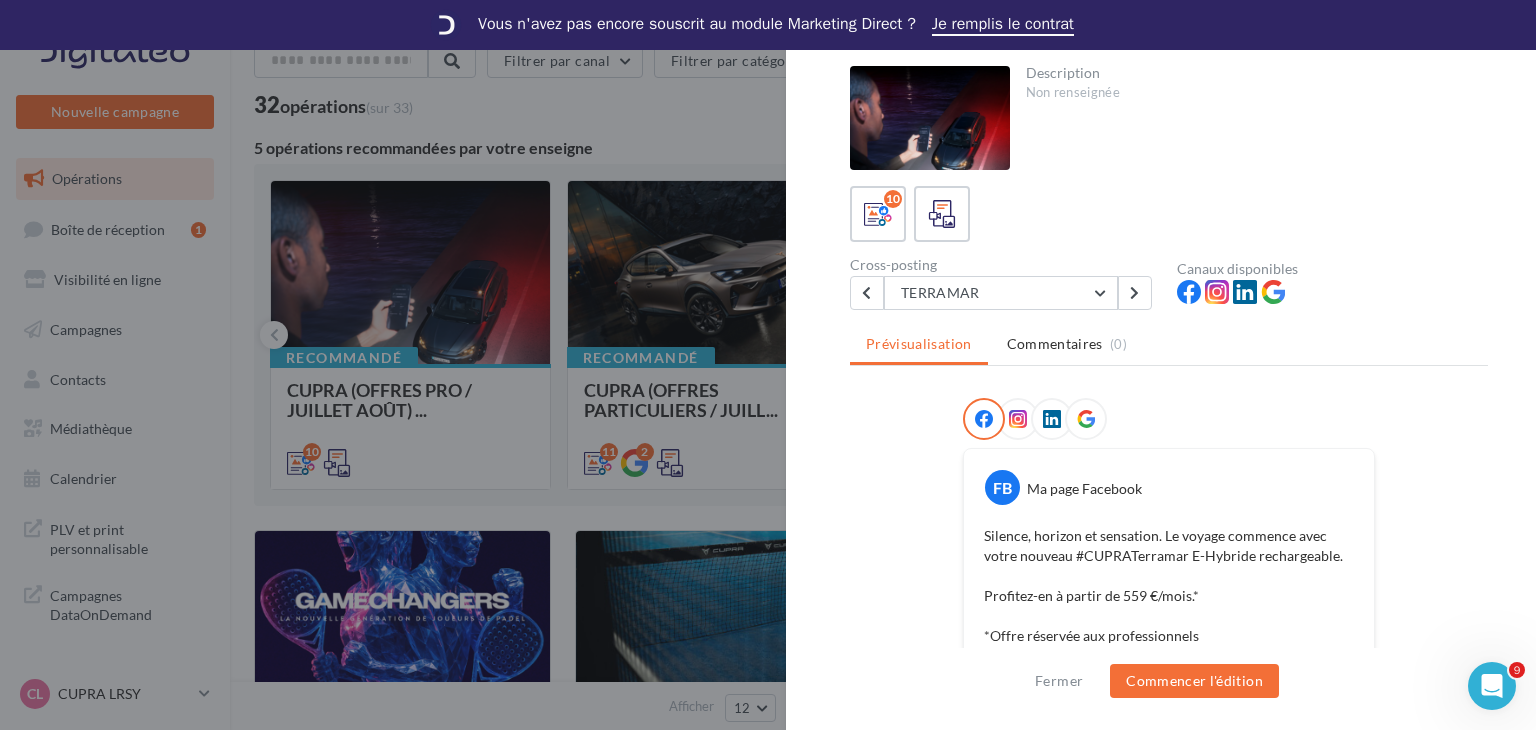scroll, scrollTop: 543, scrollLeft: 0, axis: vertical 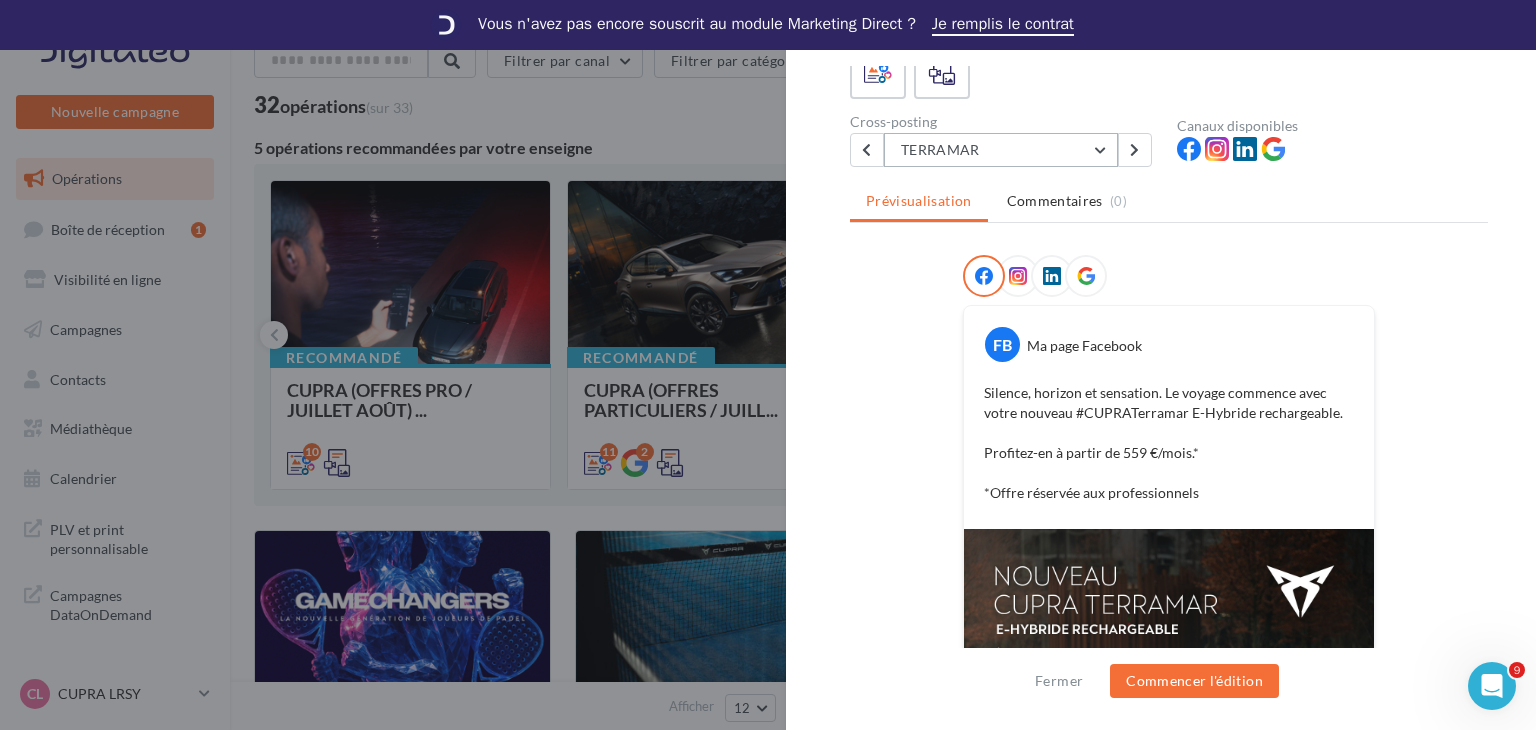 click on "TERRAMAR" at bounding box center (1001, 150) 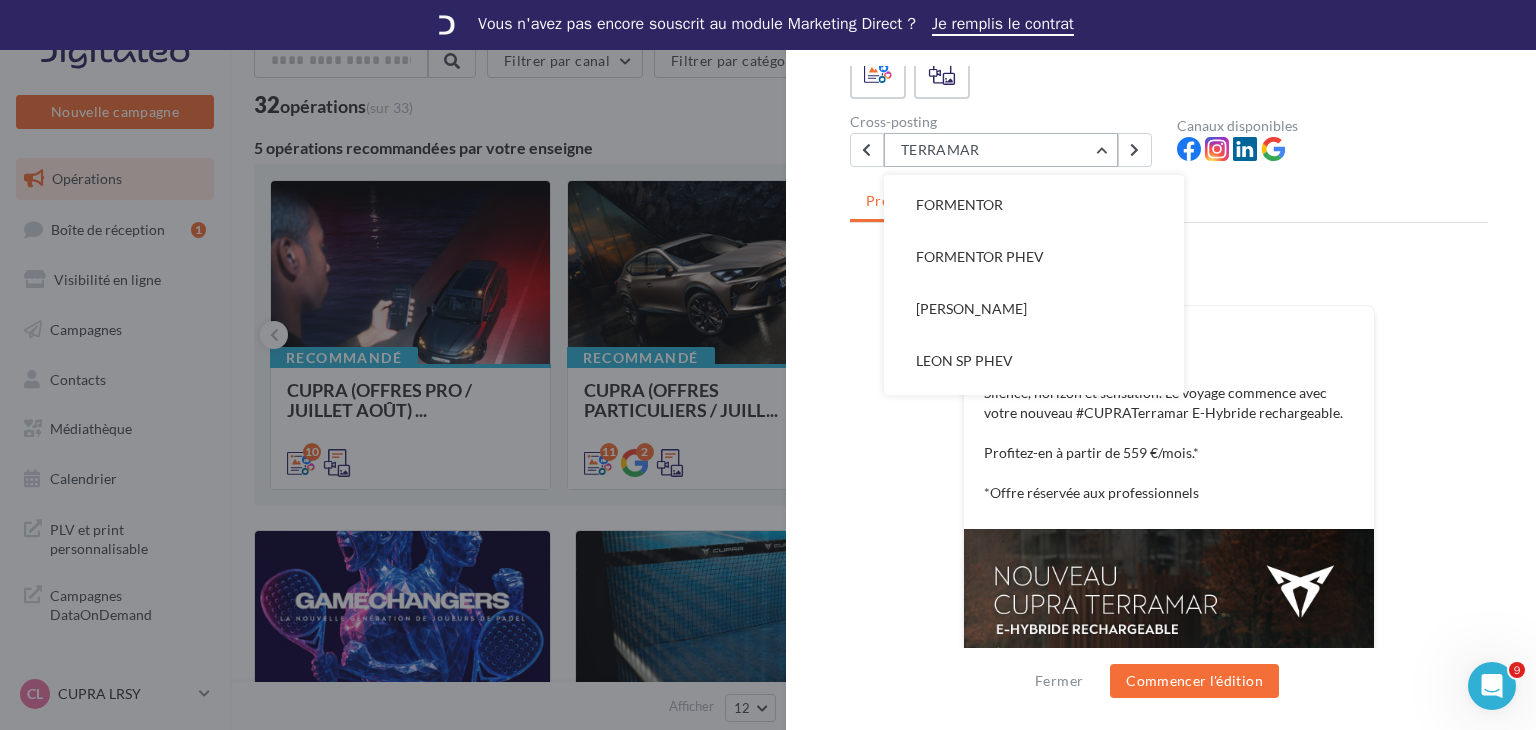 scroll, scrollTop: 0, scrollLeft: 0, axis: both 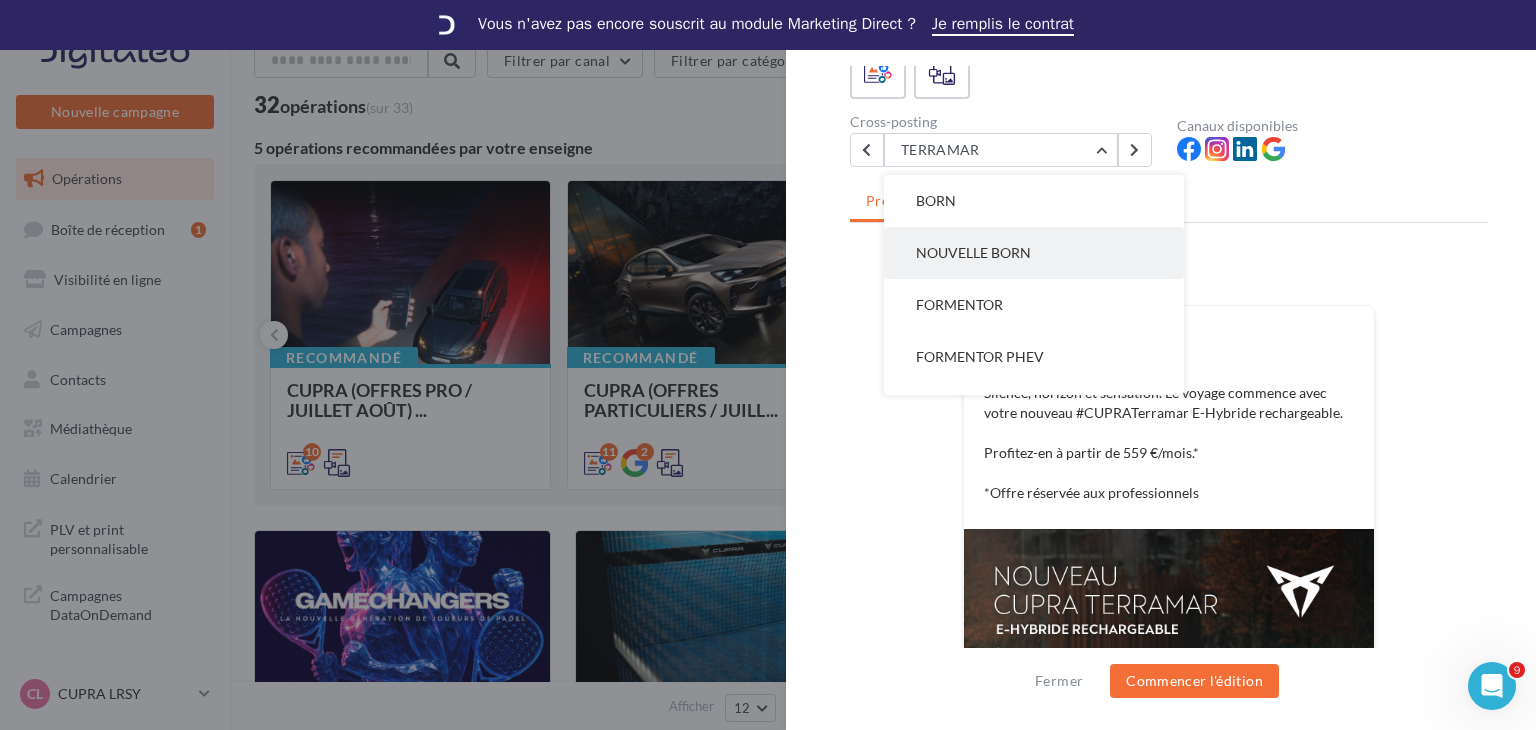 click on "NOUVELLE BORN" at bounding box center [1034, 253] 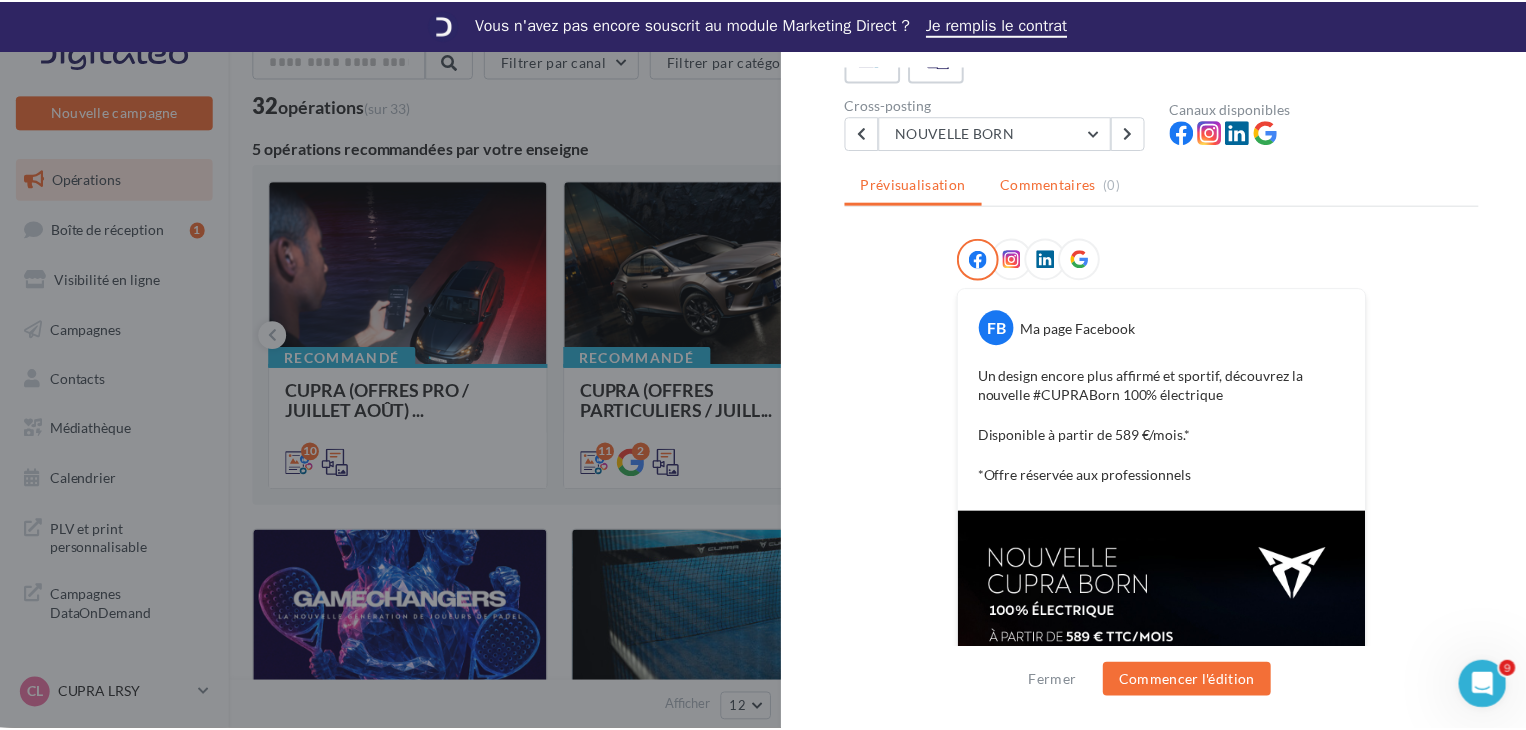 scroll, scrollTop: 543, scrollLeft: 0, axis: vertical 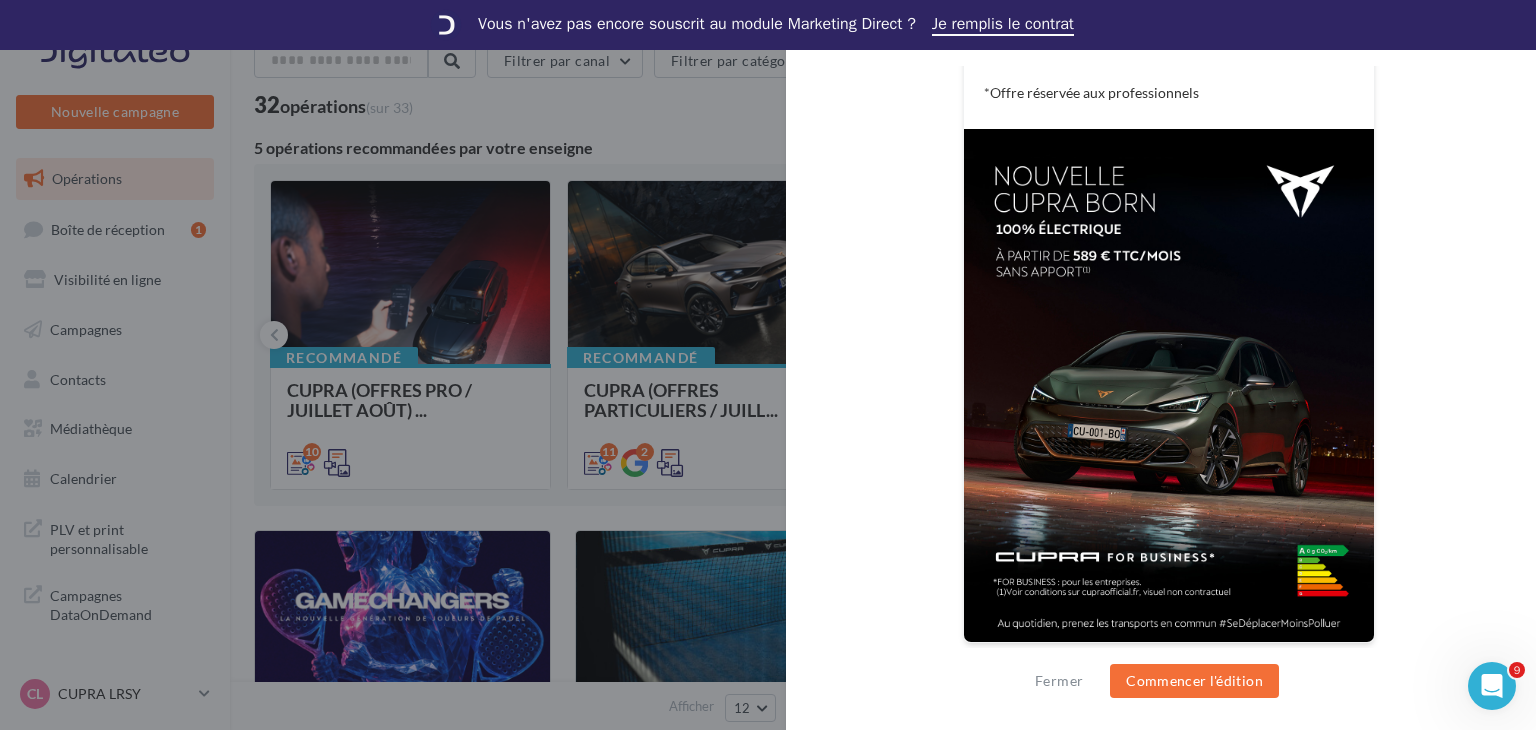 click at bounding box center (768, 365) 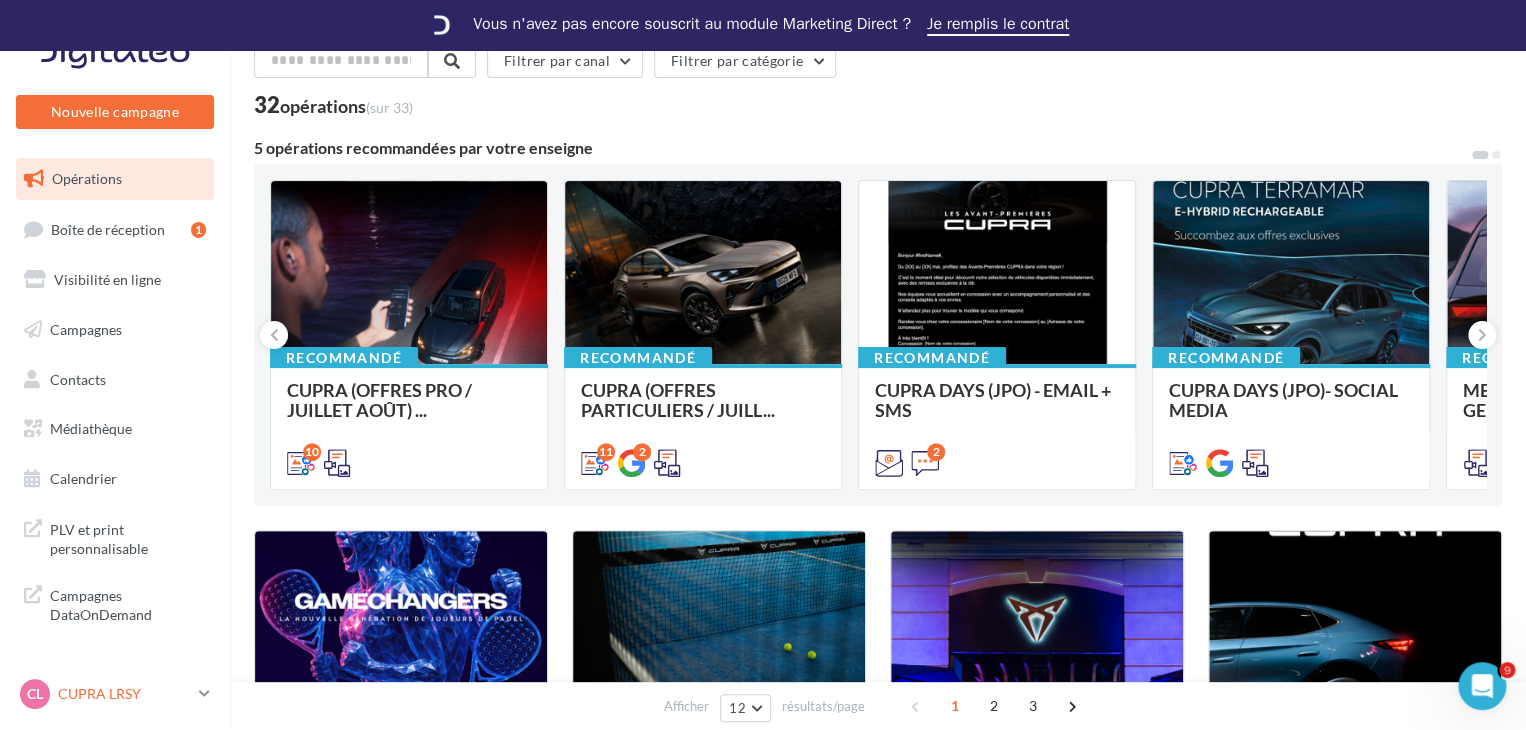 click on "CL     CUPRA LRSY   cupra_larochesuryon" at bounding box center (115, 694) 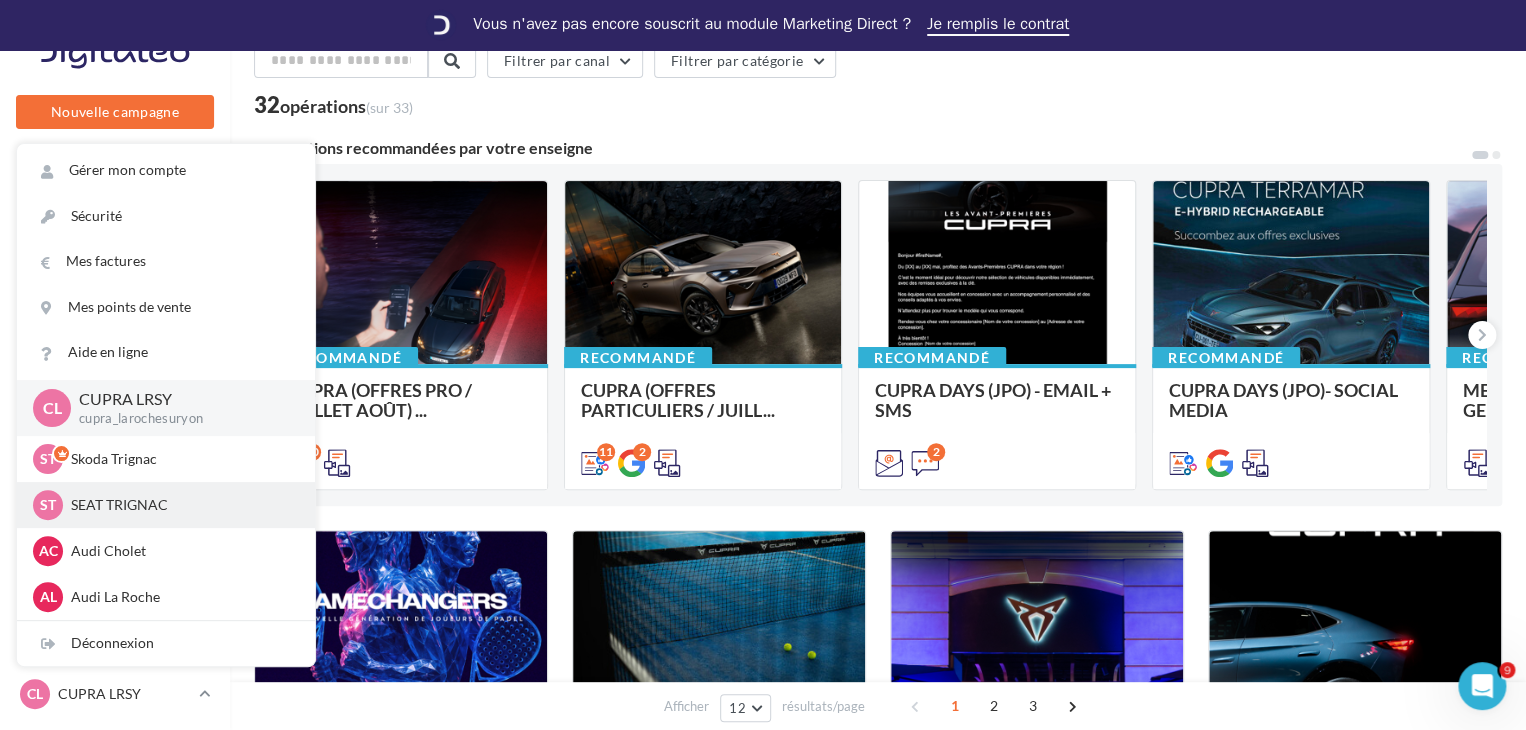 click on "SEAT TRIGNAC" at bounding box center (181, 505) 